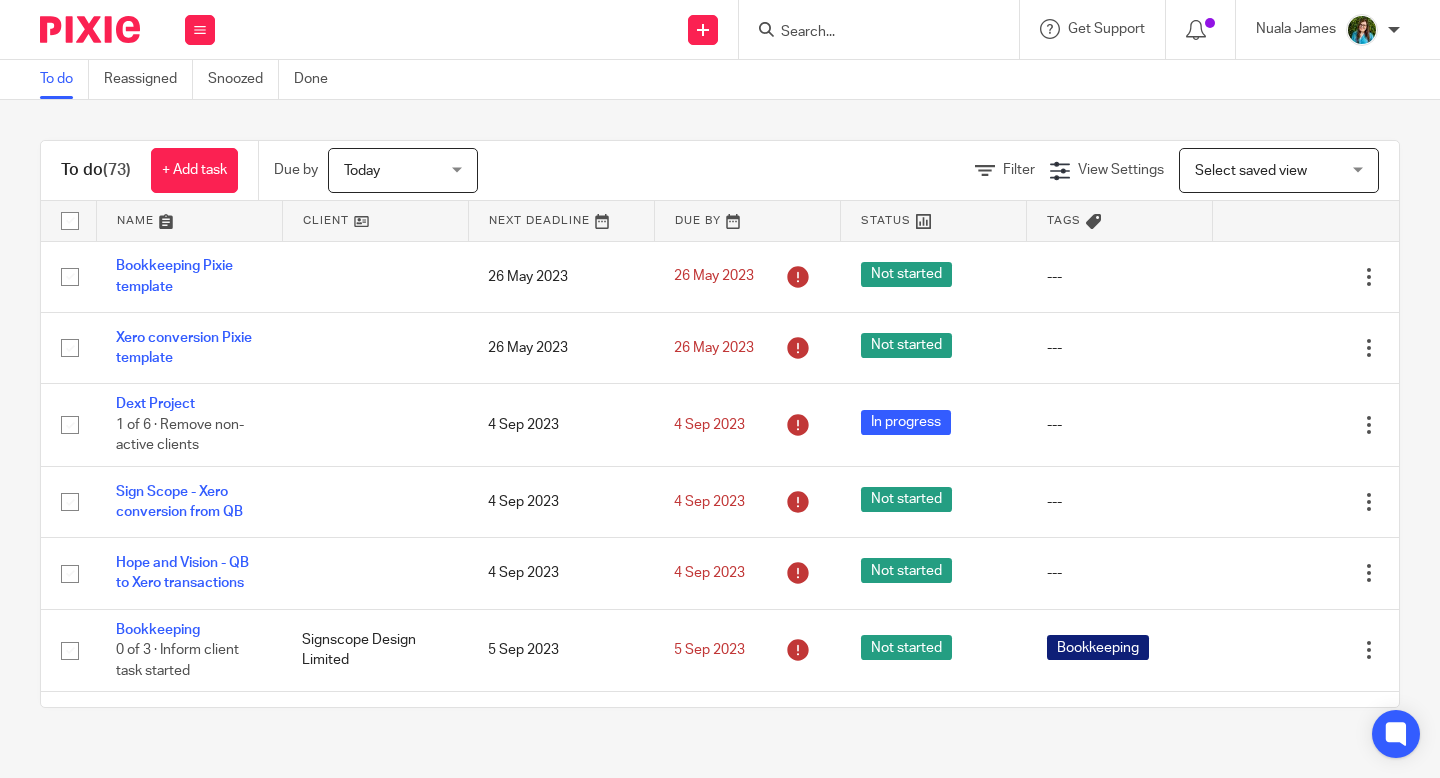 scroll, scrollTop: 0, scrollLeft: 0, axis: both 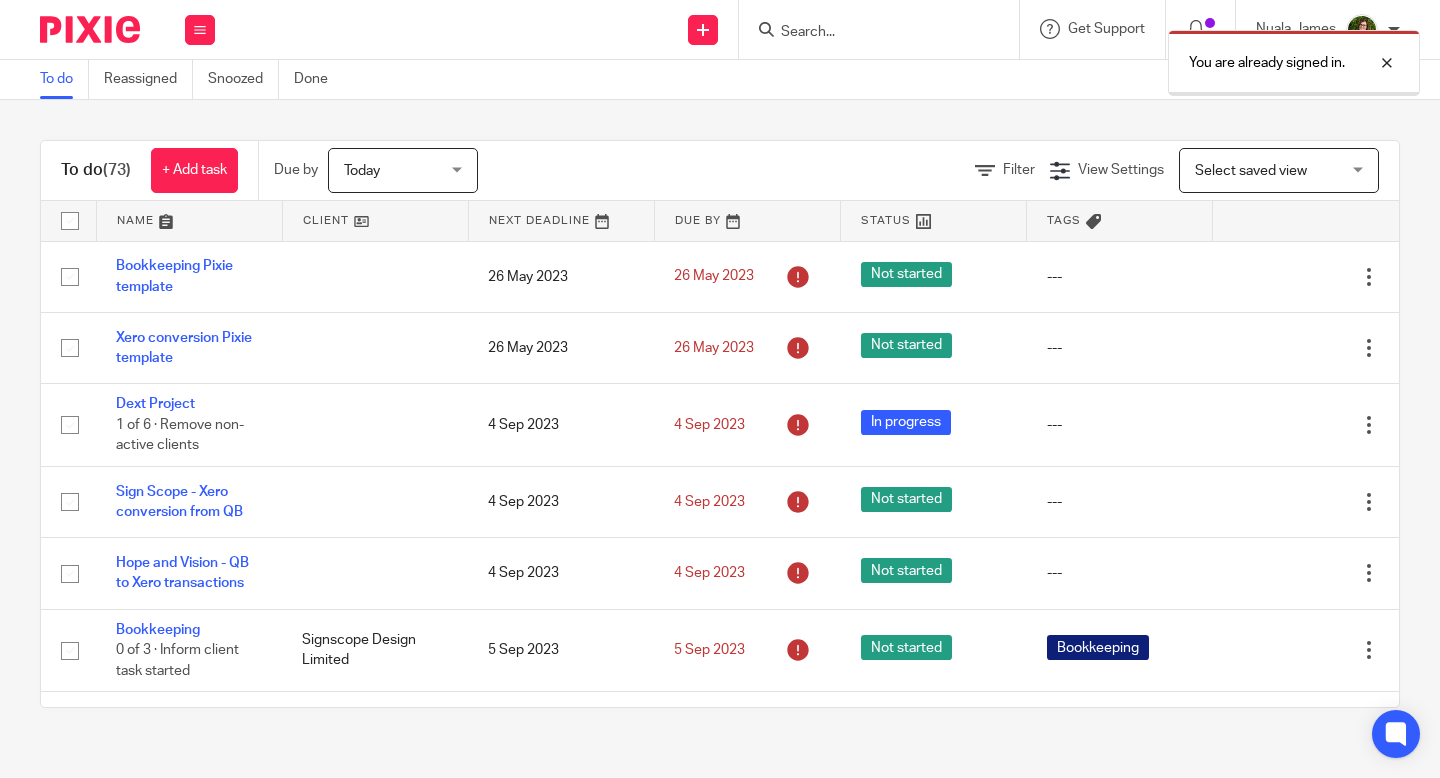 click at bounding box center (879, 29) 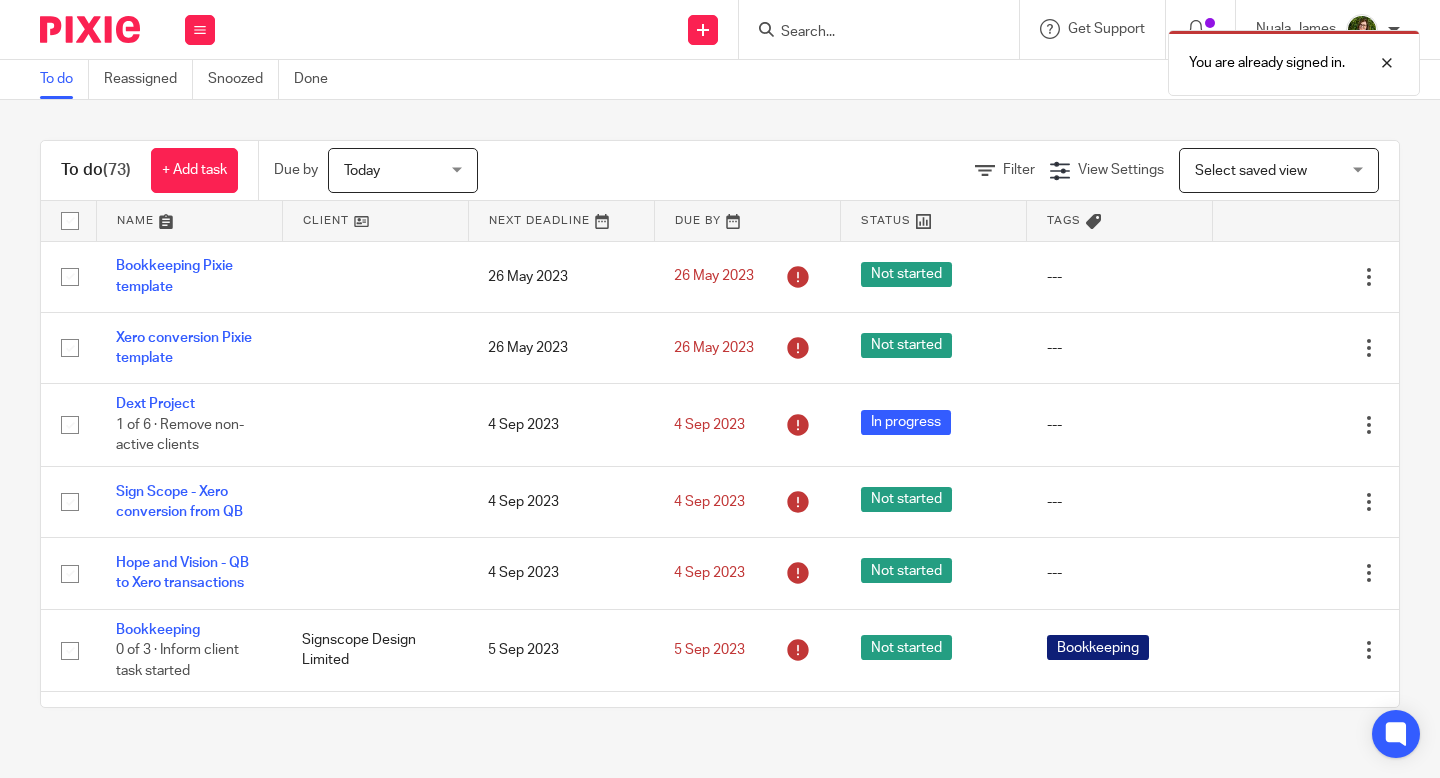 click on "You are already signed in." at bounding box center [1070, 58] 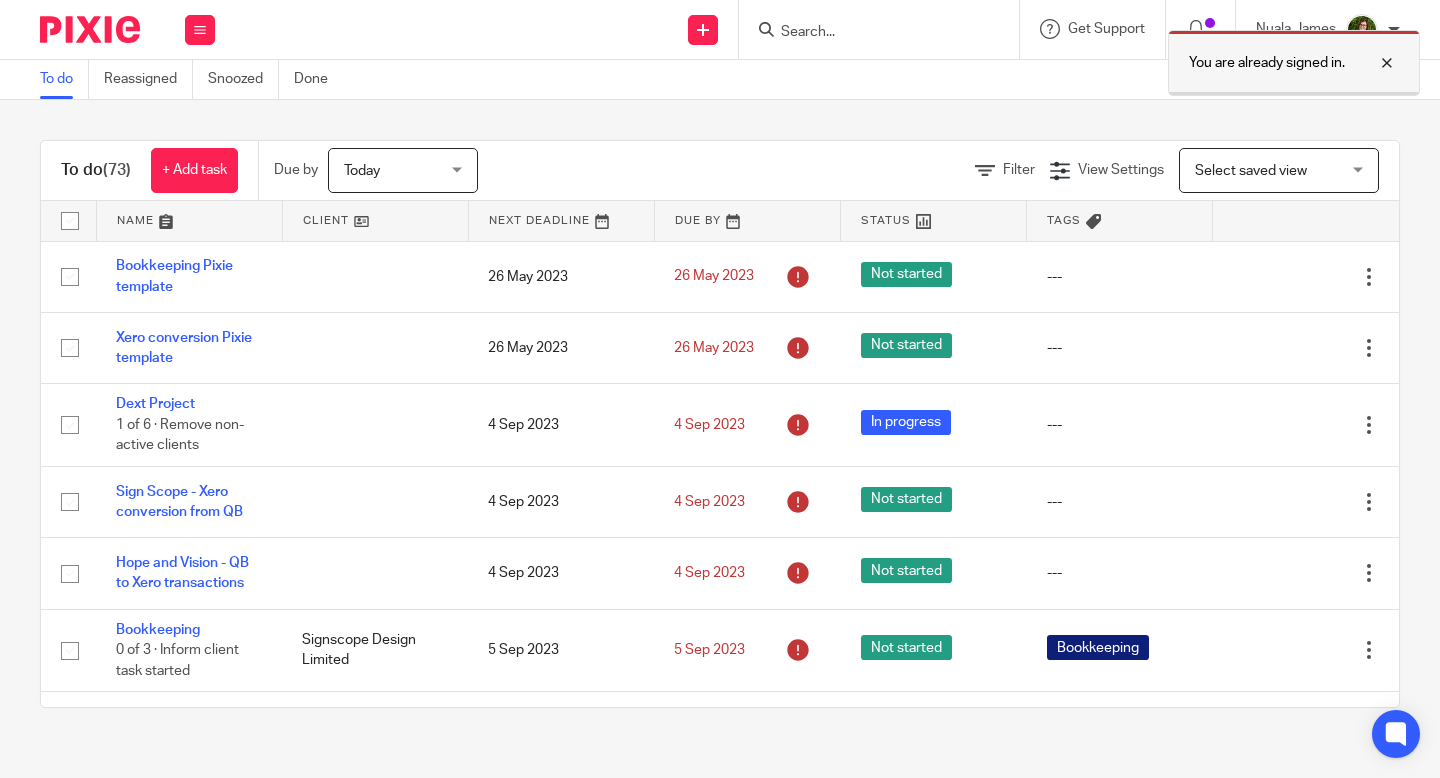 click at bounding box center [1372, 63] 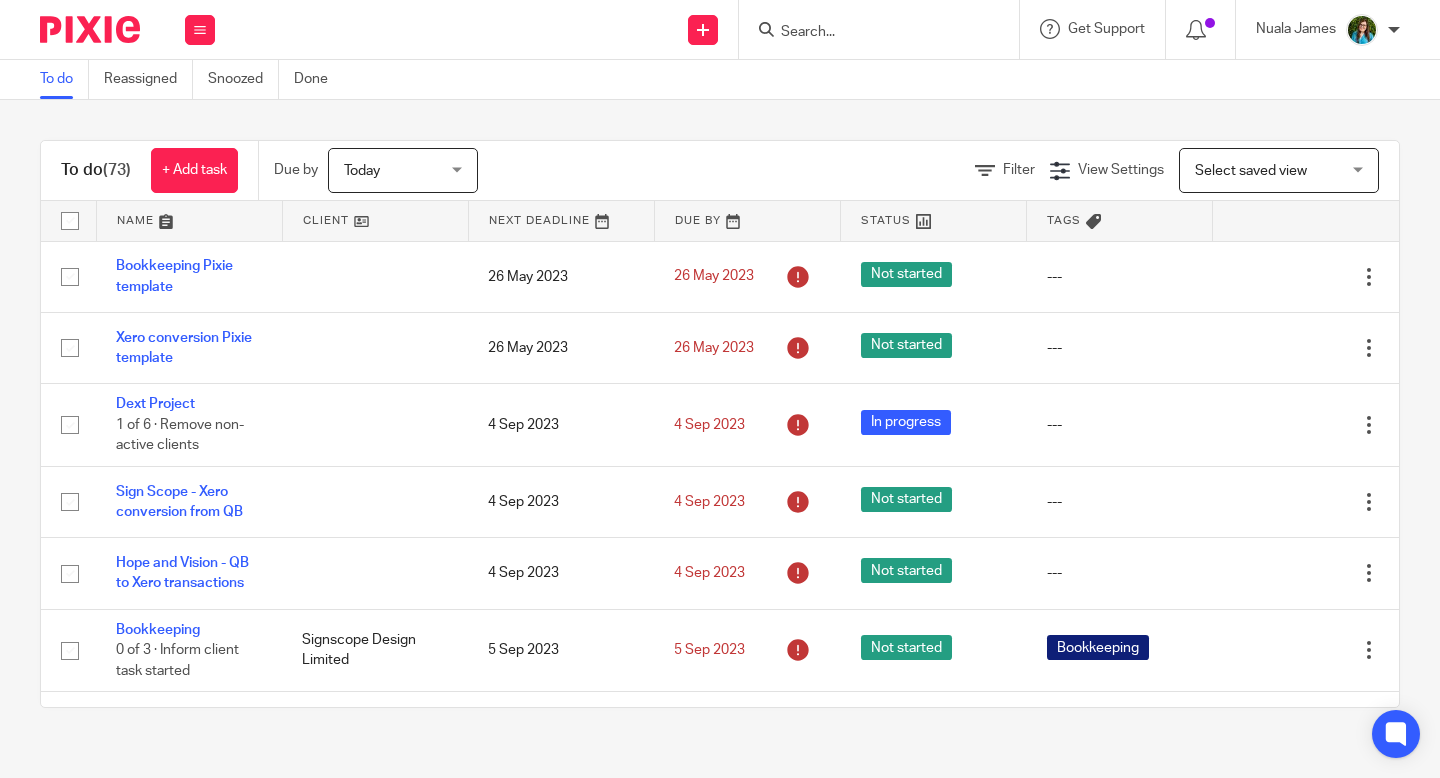 click at bounding box center (869, 33) 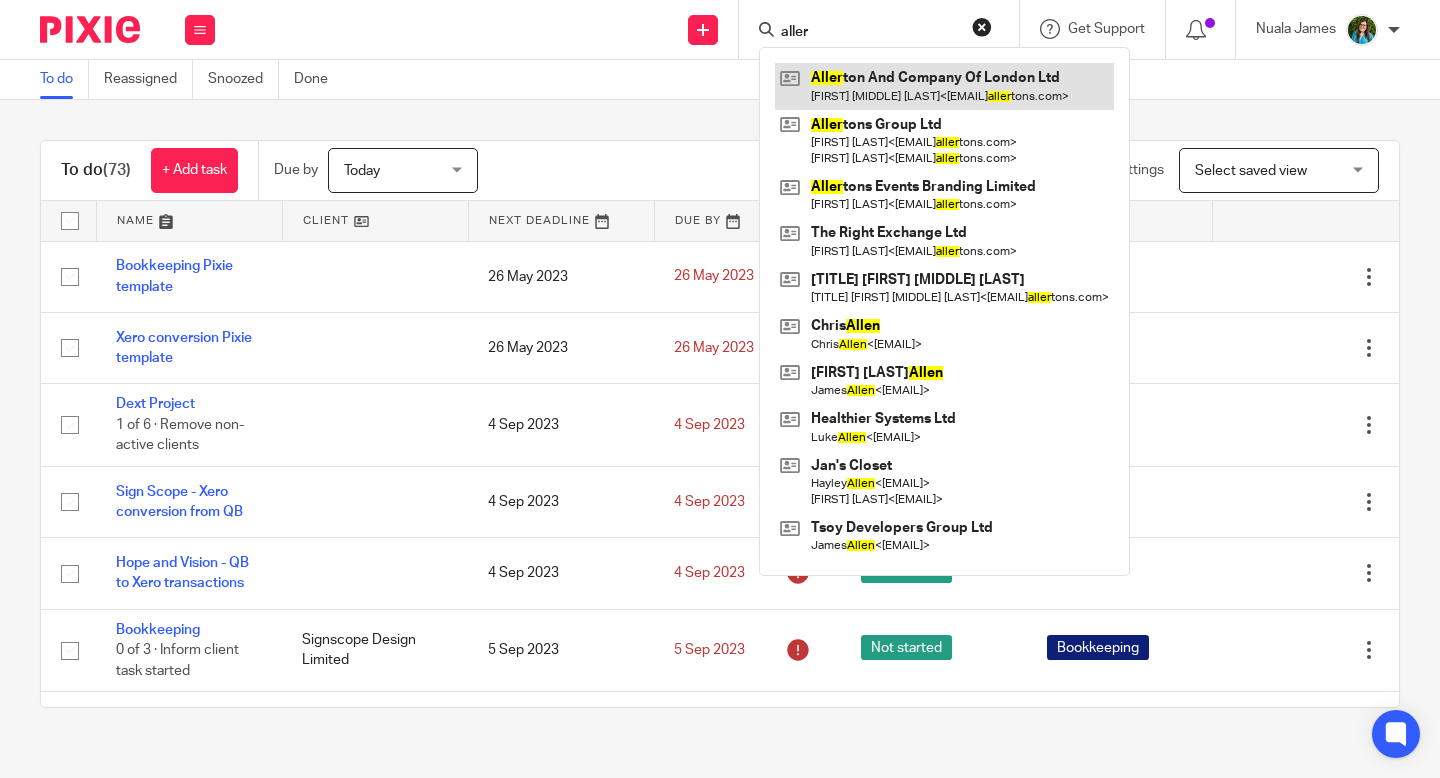 type on "aller" 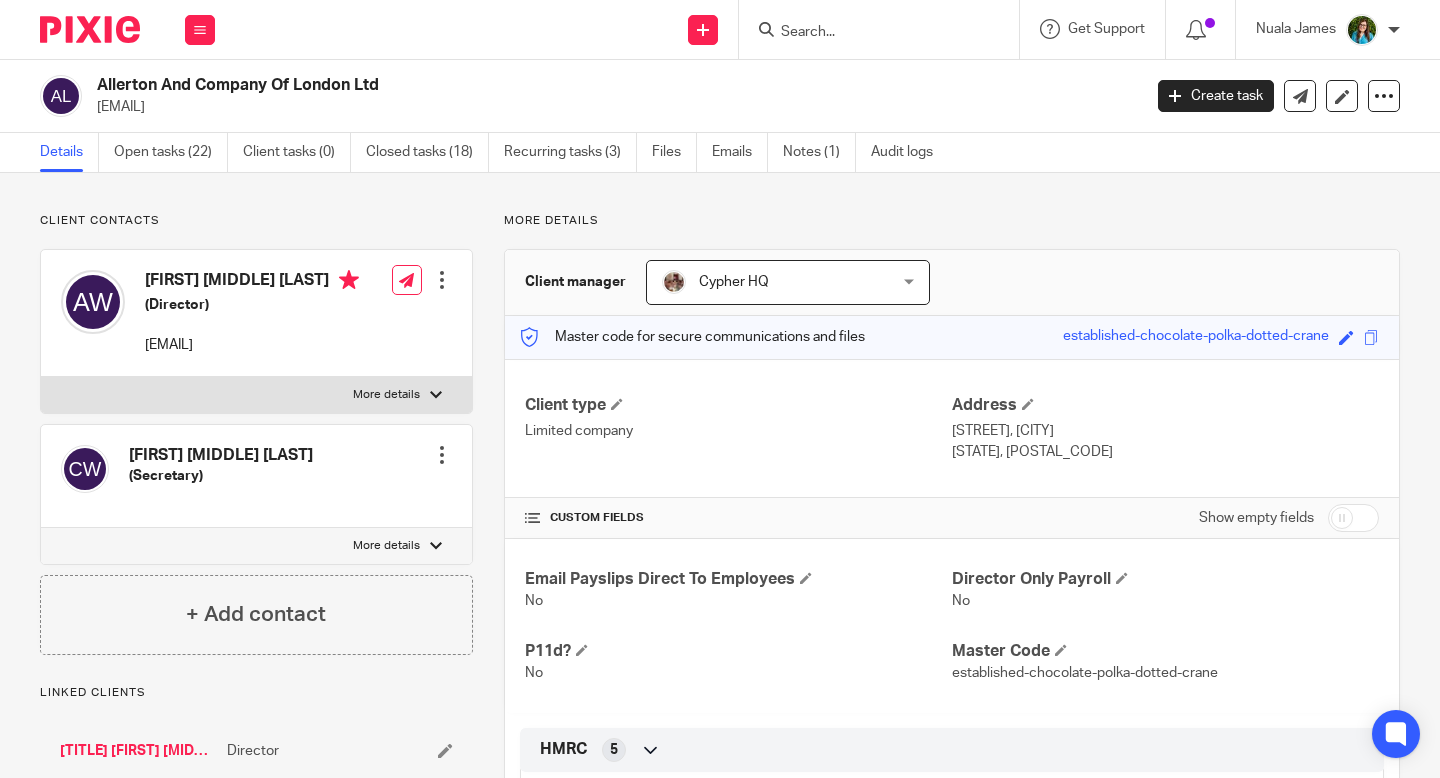 scroll, scrollTop: 0, scrollLeft: 0, axis: both 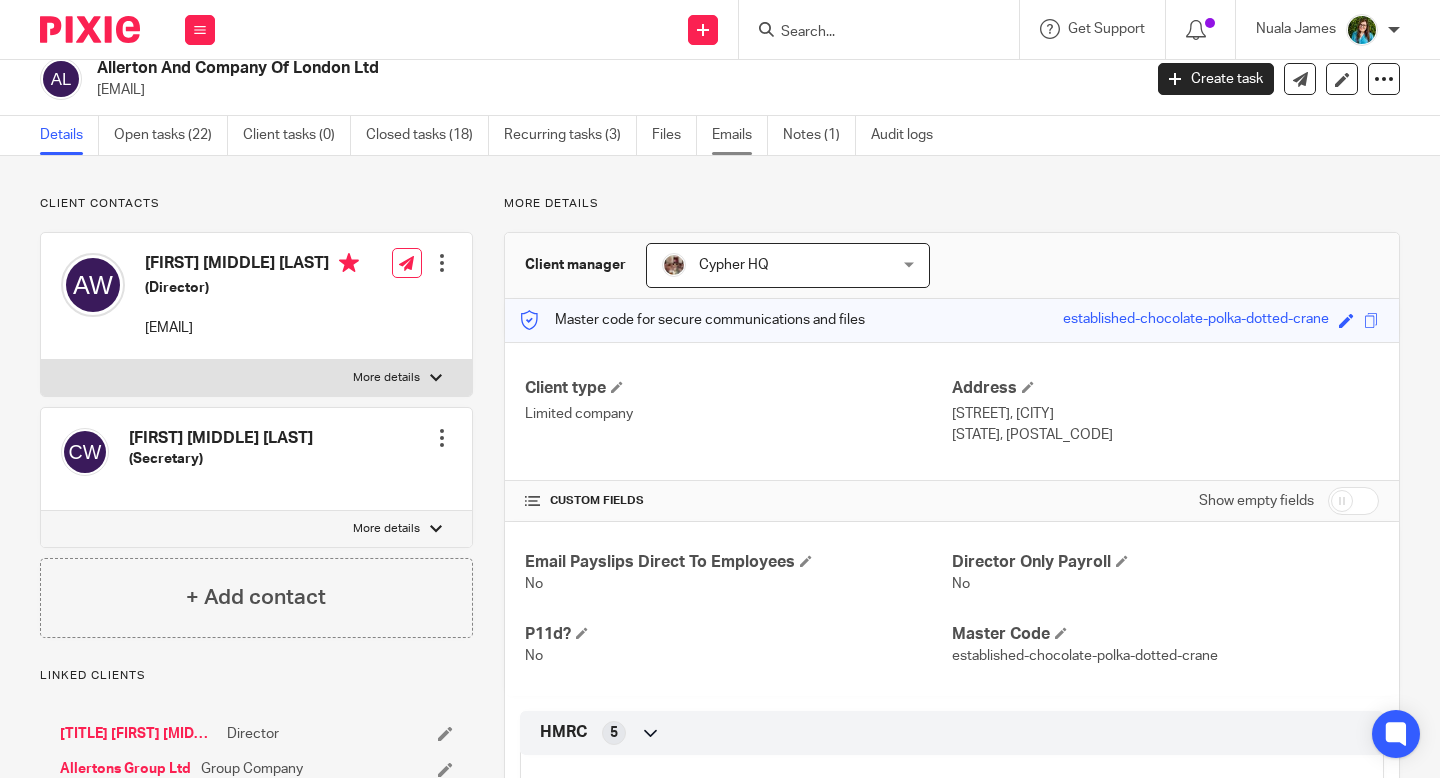 click on "Emails" at bounding box center [740, 135] 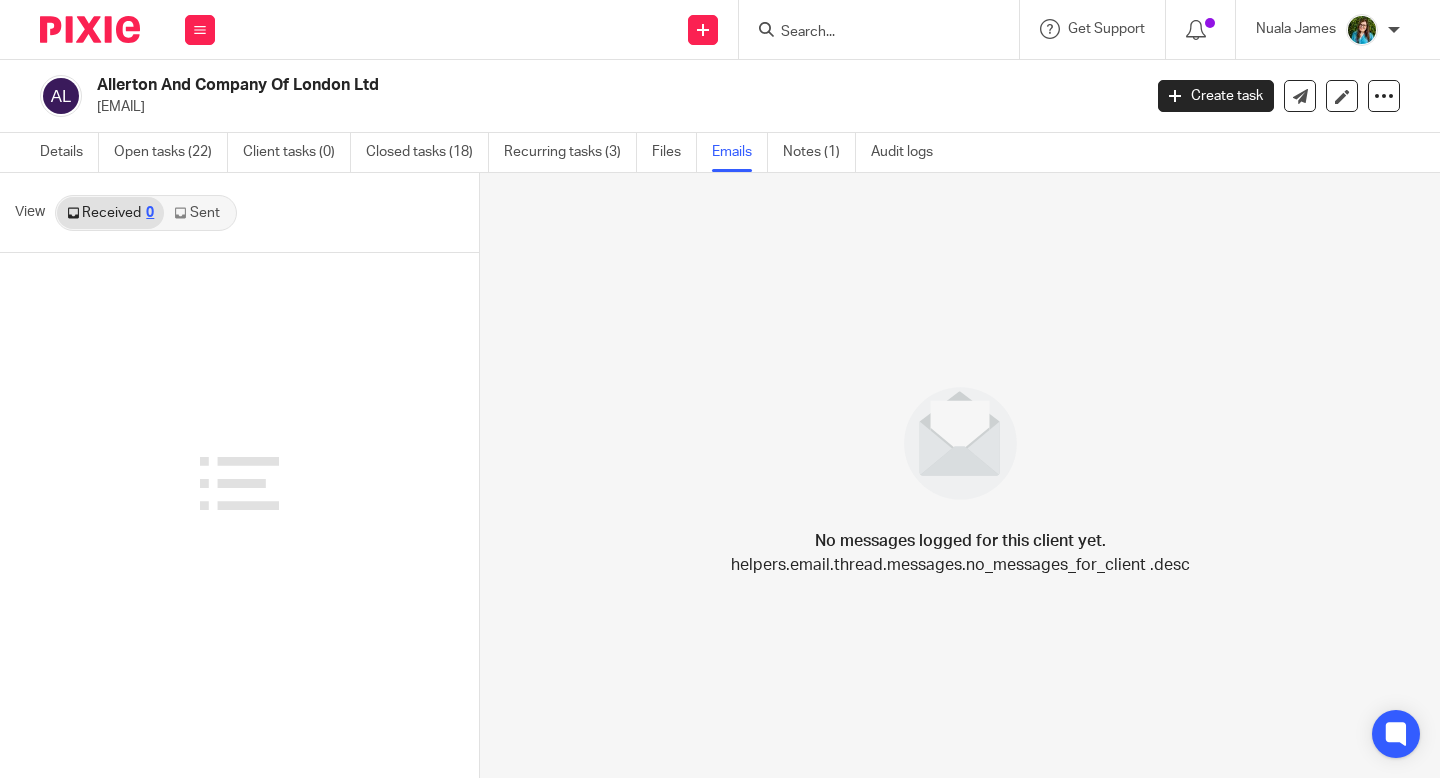 scroll, scrollTop: 0, scrollLeft: 0, axis: both 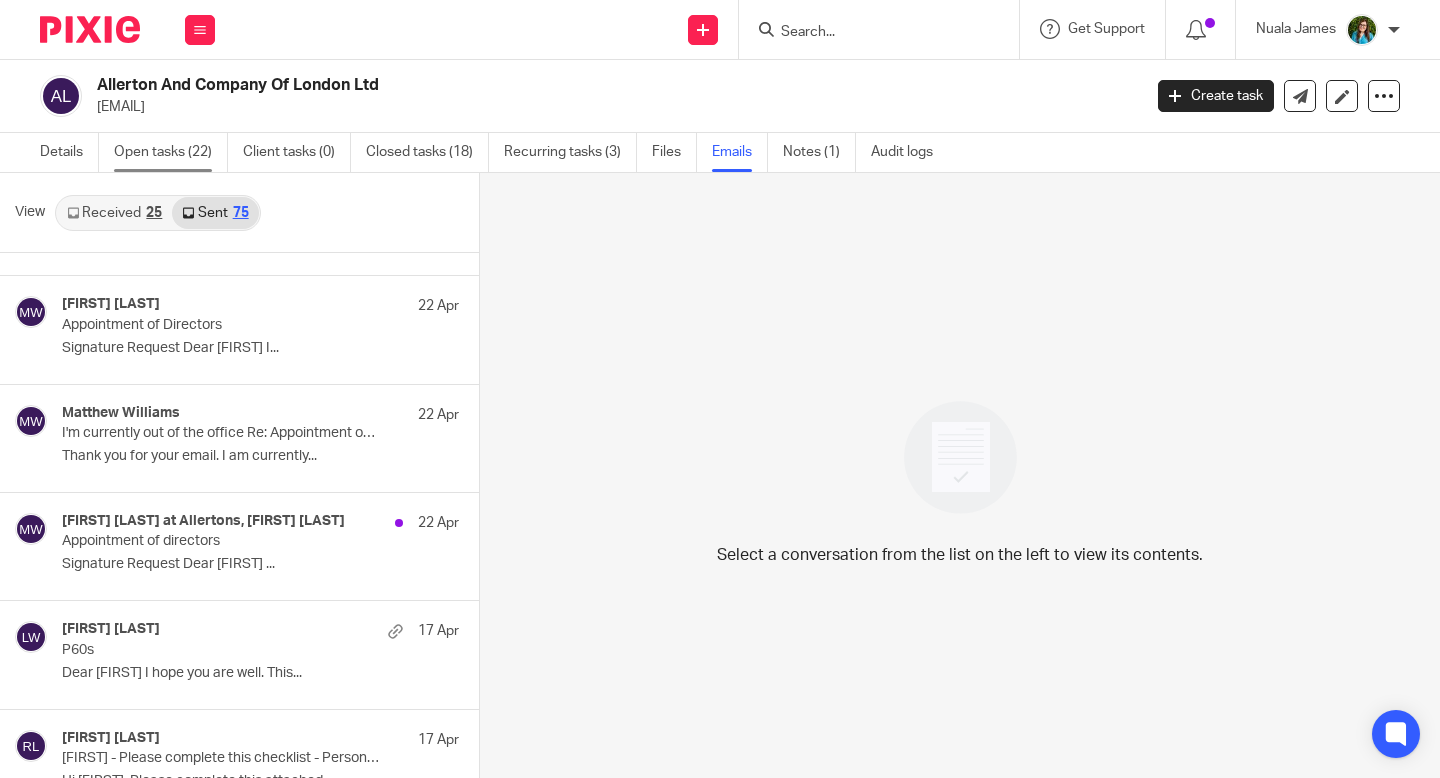 click on "Open tasks (22)" at bounding box center [171, 152] 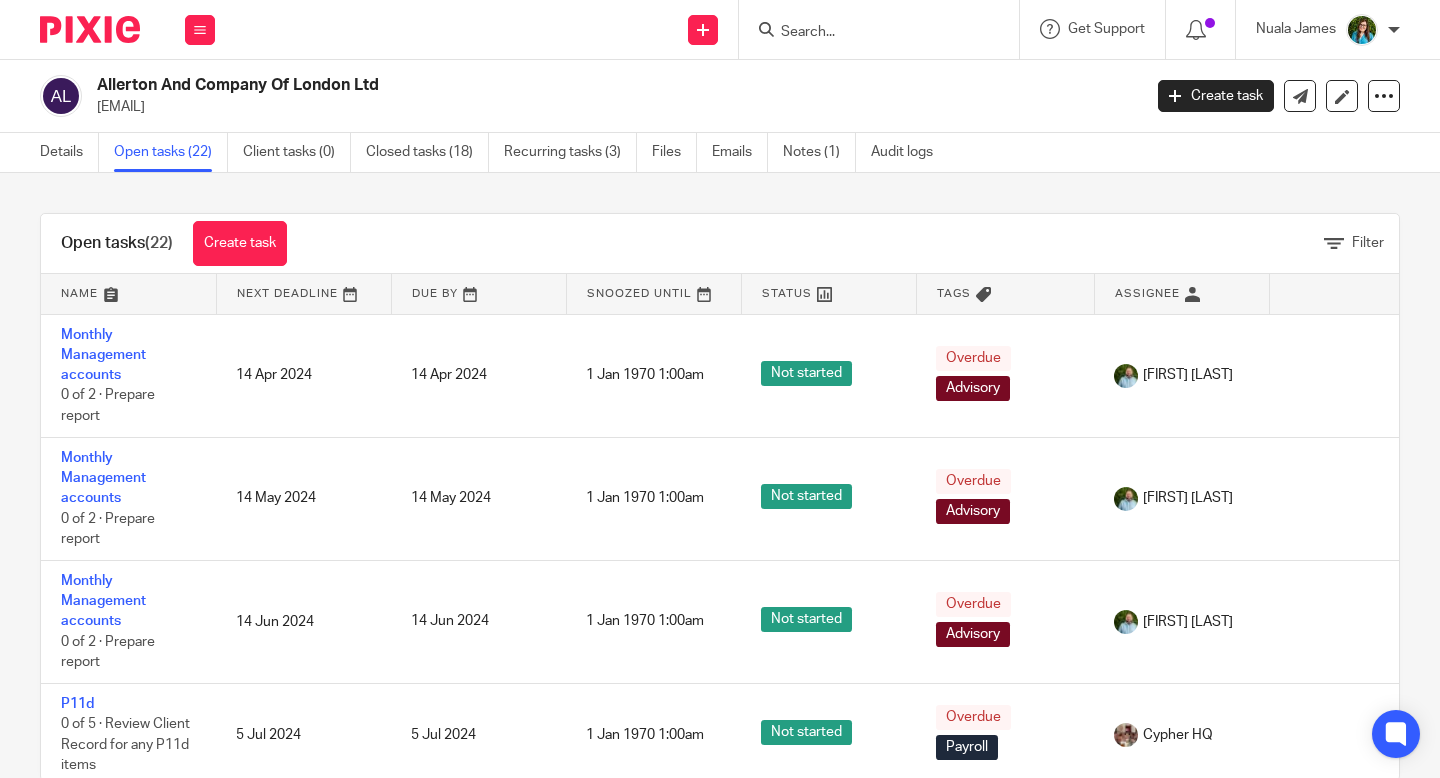scroll, scrollTop: 0, scrollLeft: 0, axis: both 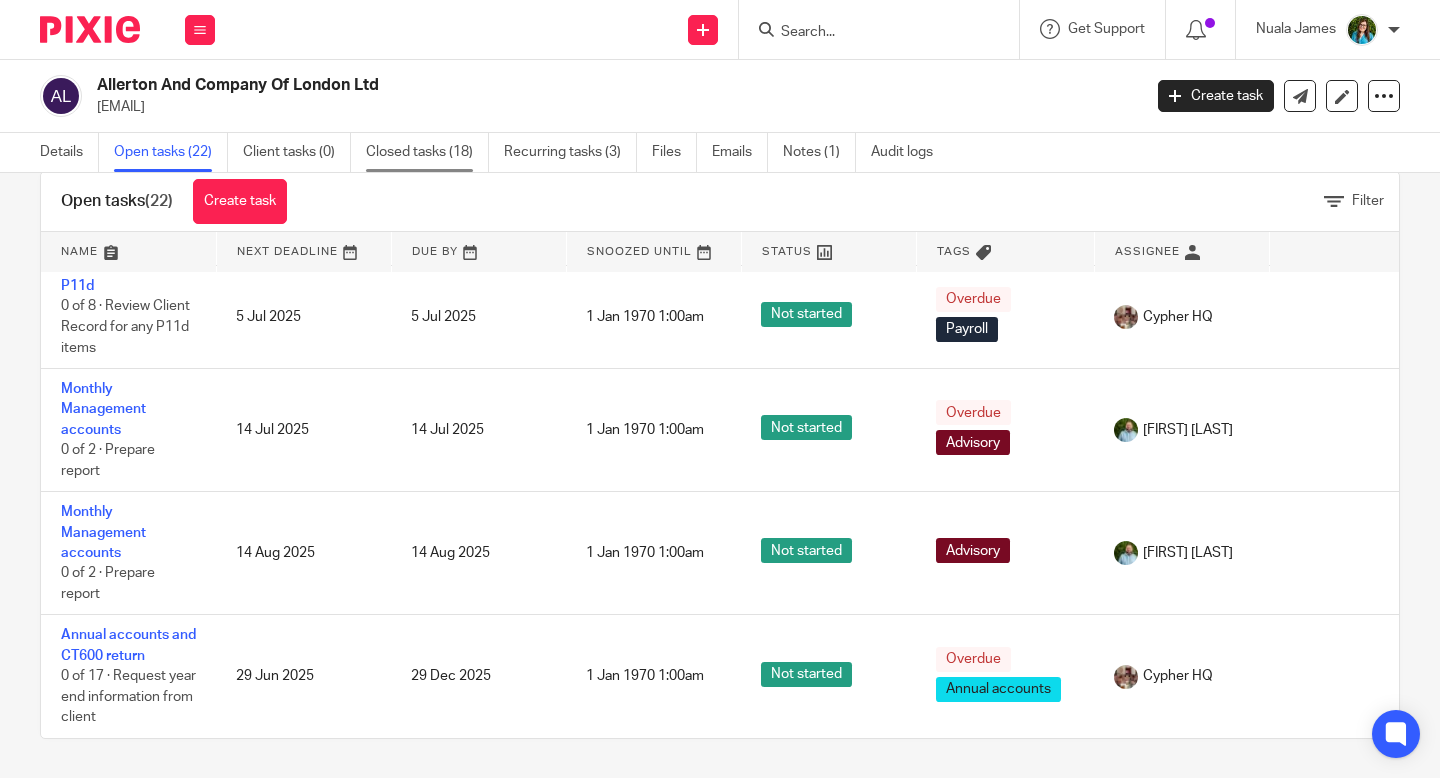 click on "Closed tasks (18)" at bounding box center (427, 152) 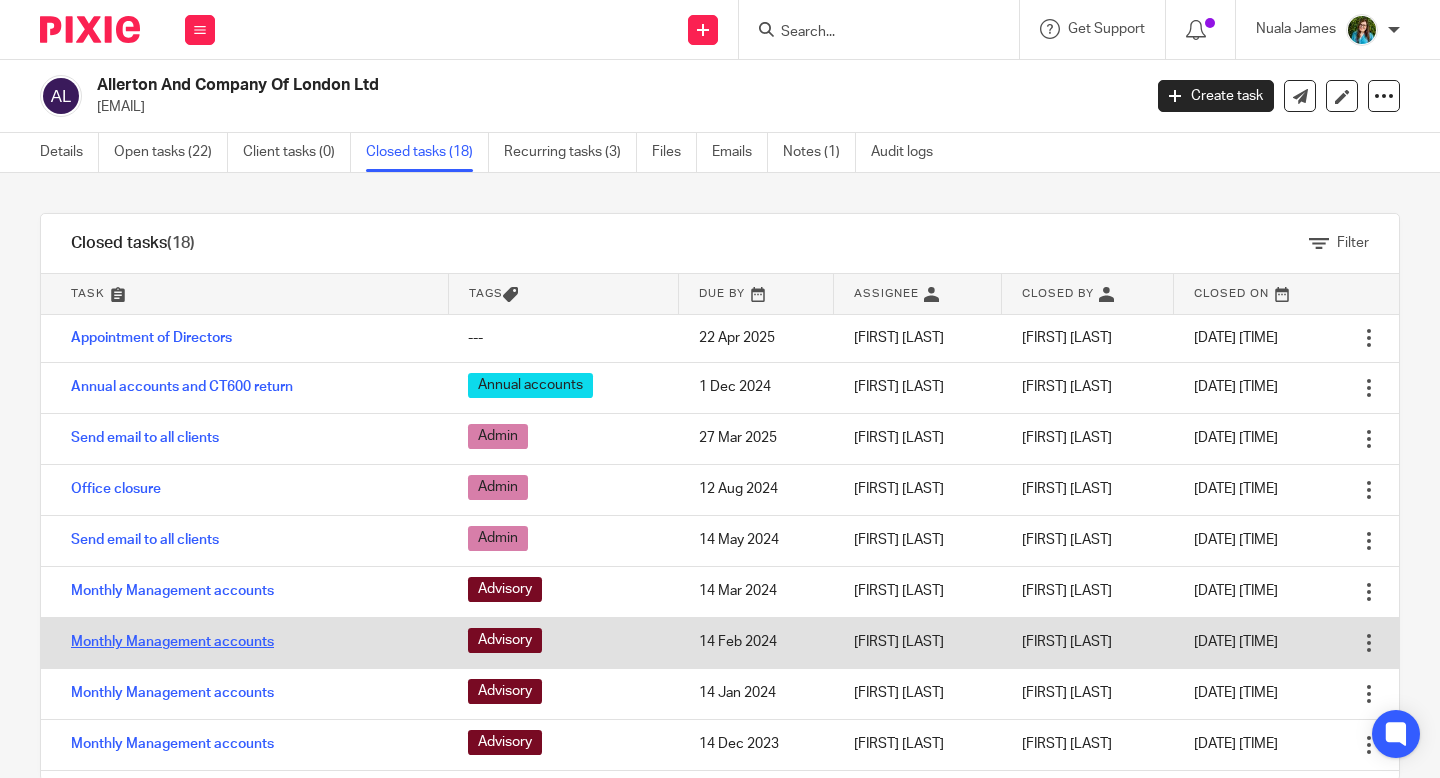 scroll, scrollTop: 0, scrollLeft: 0, axis: both 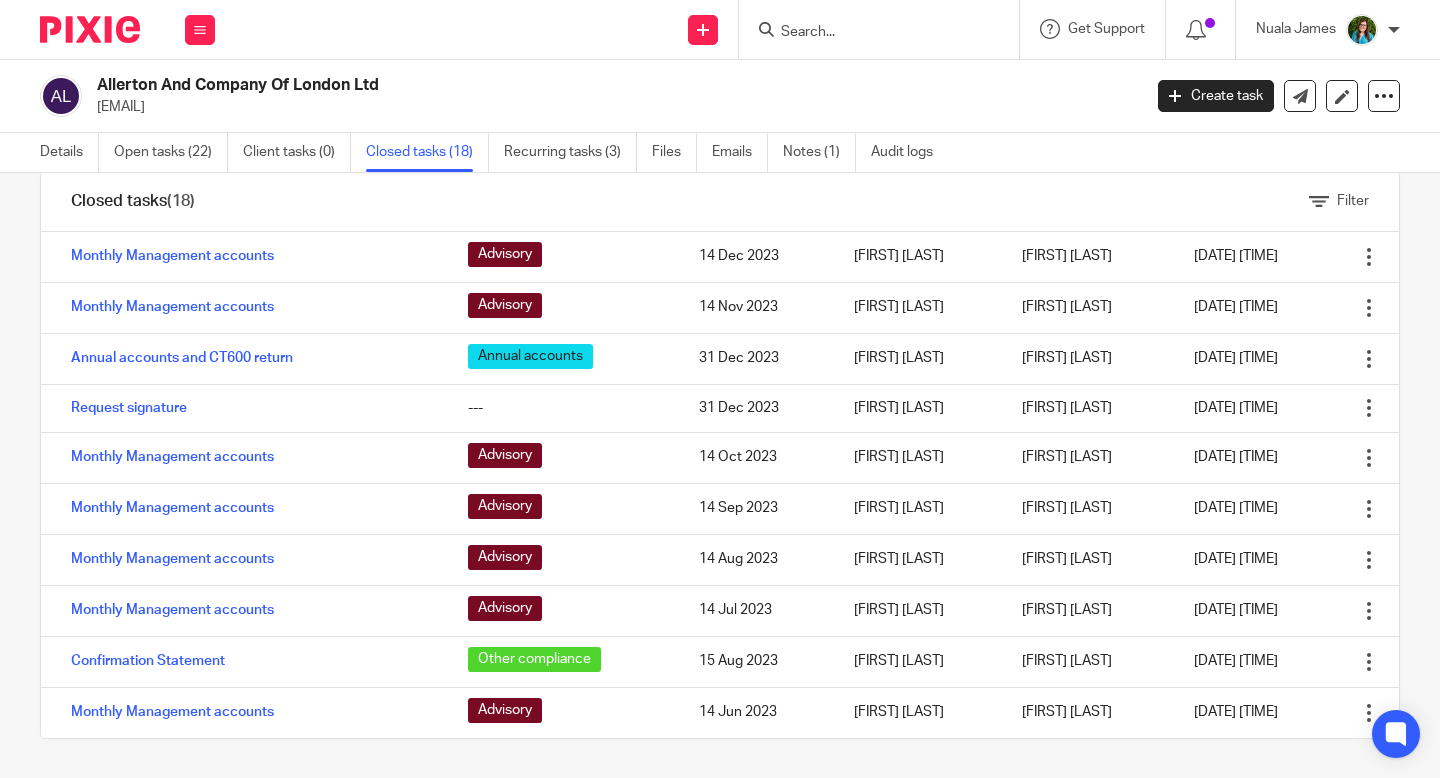 click at bounding box center (885, 29) 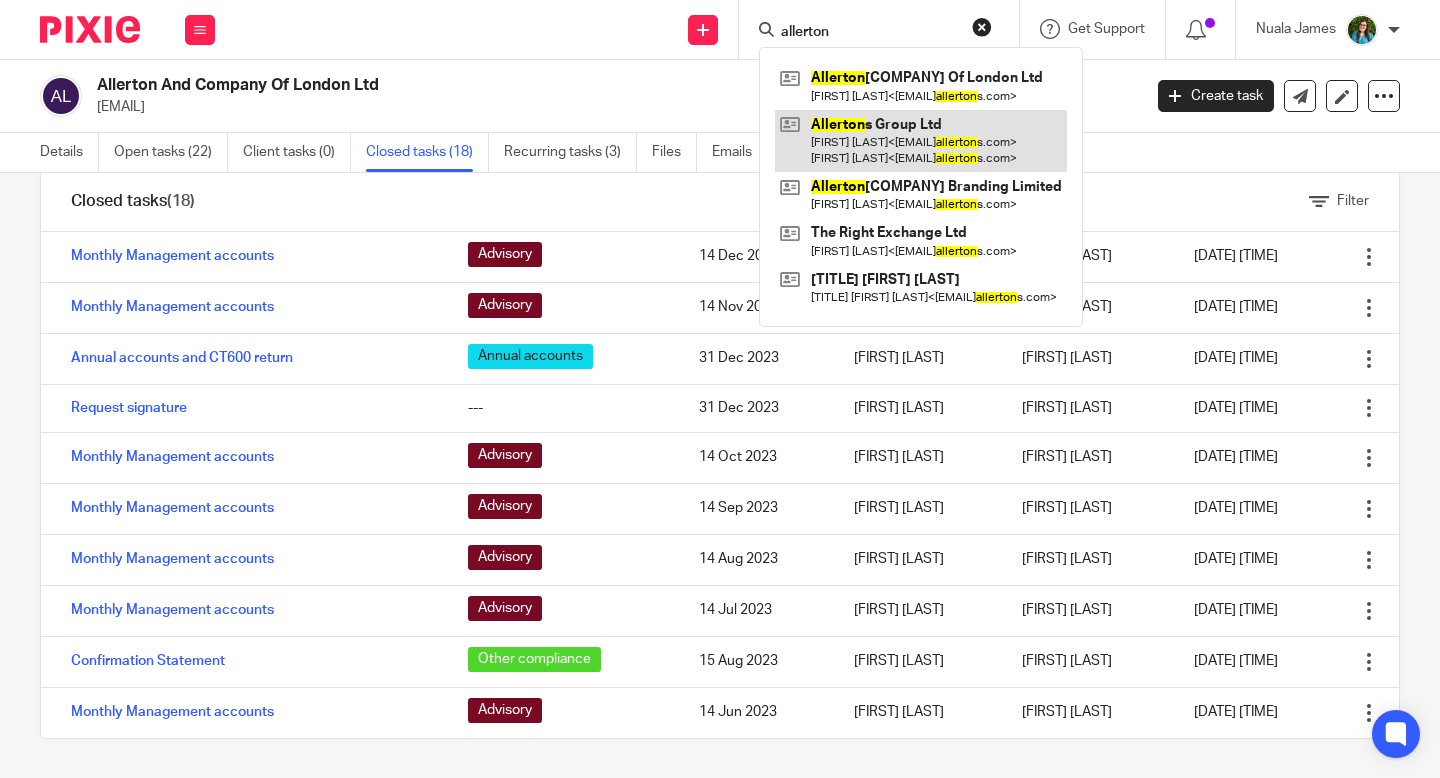 type on "allerton" 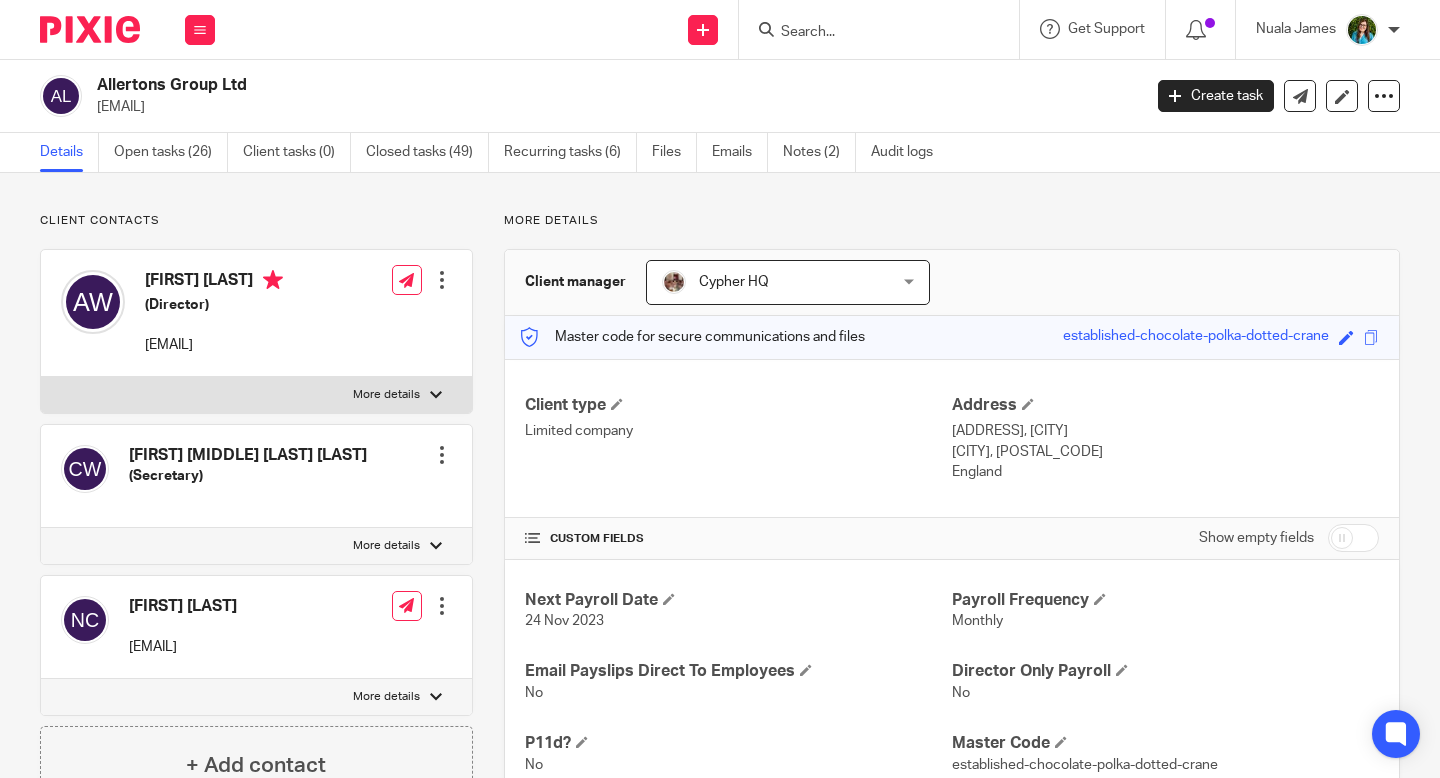 scroll, scrollTop: 0, scrollLeft: 0, axis: both 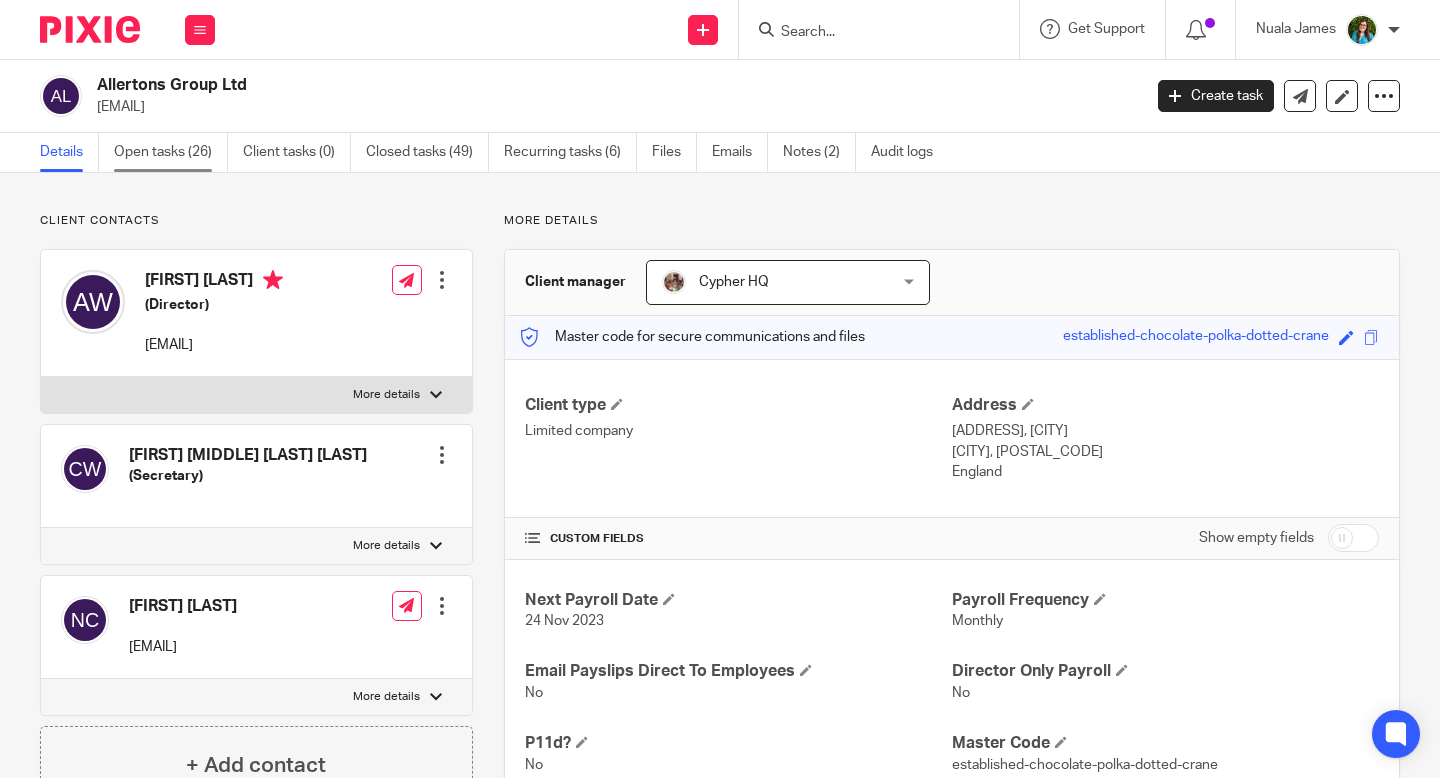 click on "Open tasks (26)" at bounding box center [171, 152] 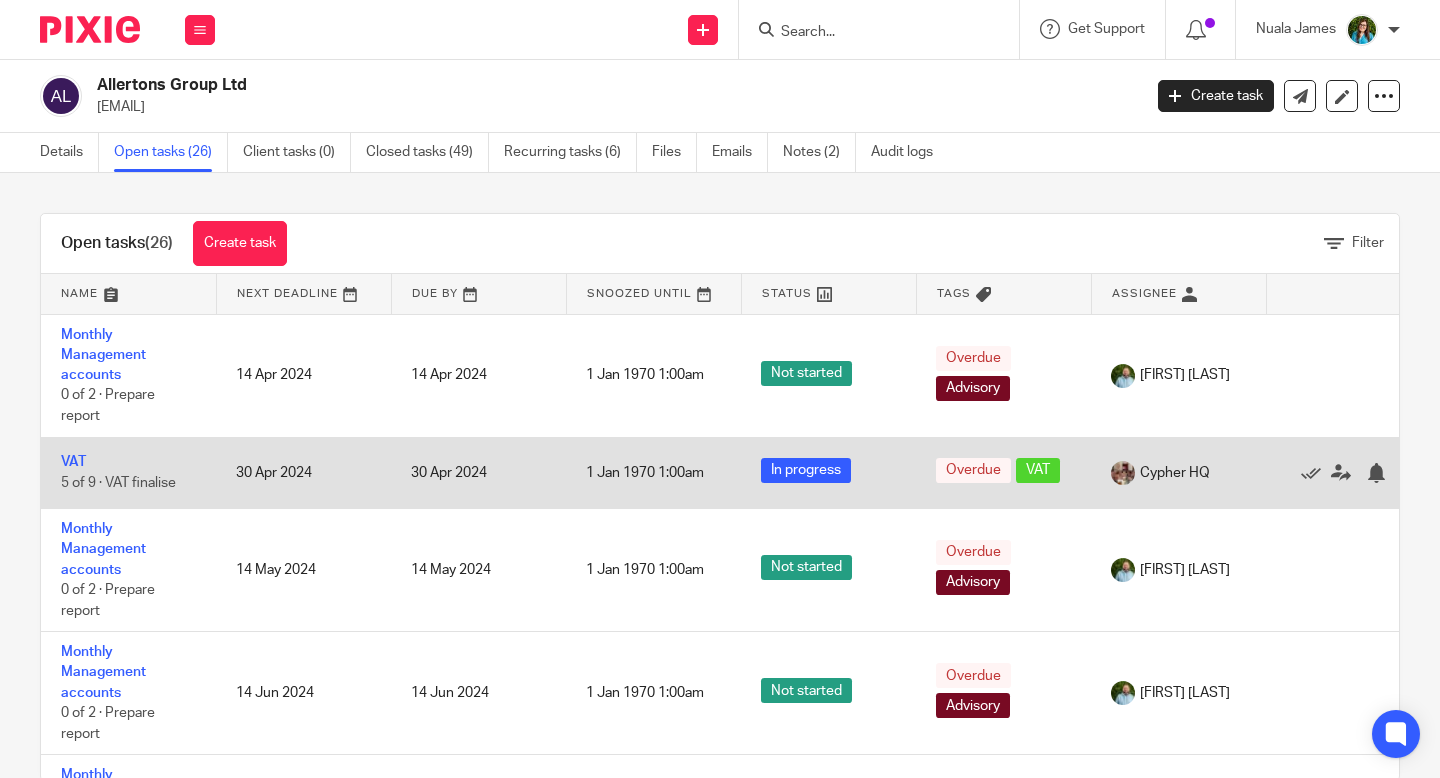 scroll, scrollTop: 0, scrollLeft: 0, axis: both 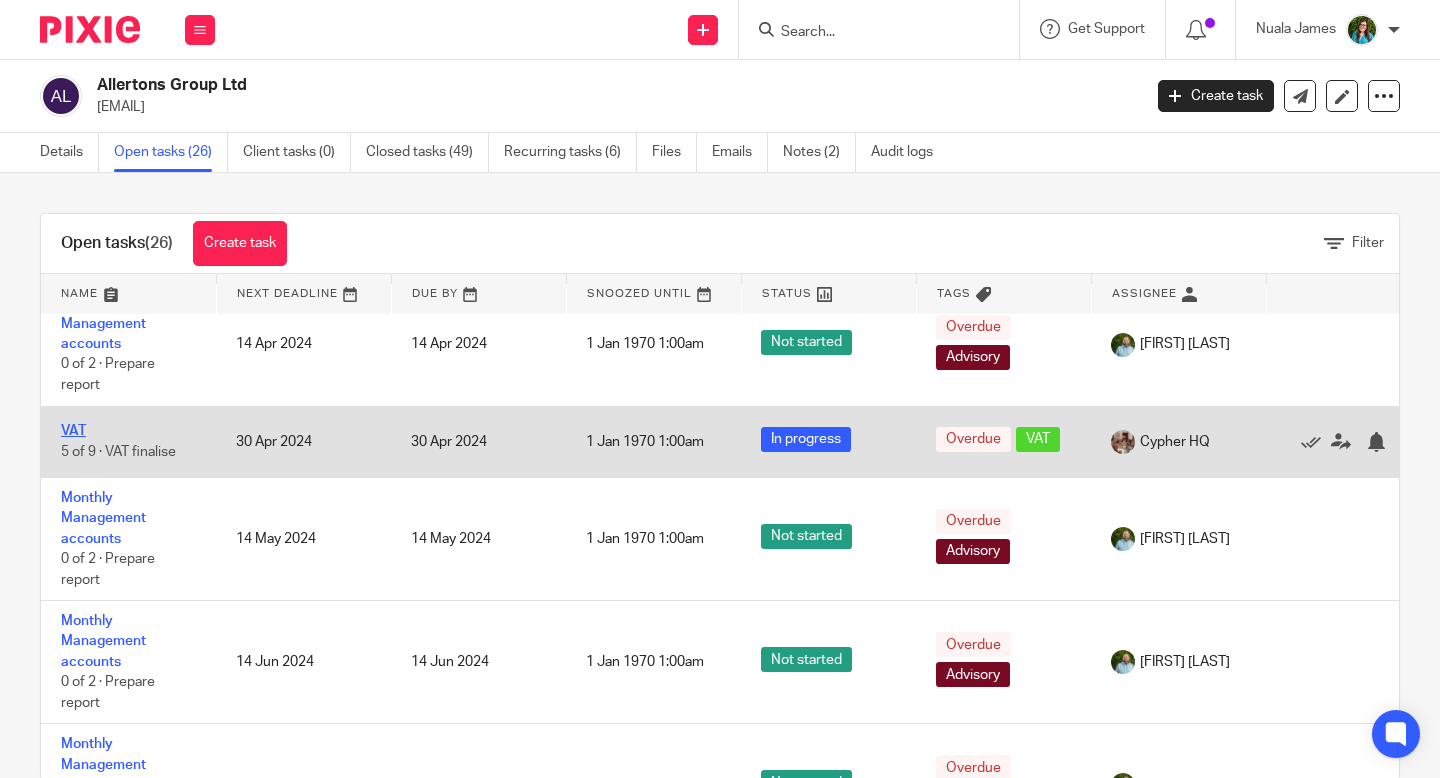 click on "VAT" at bounding box center (73, 431) 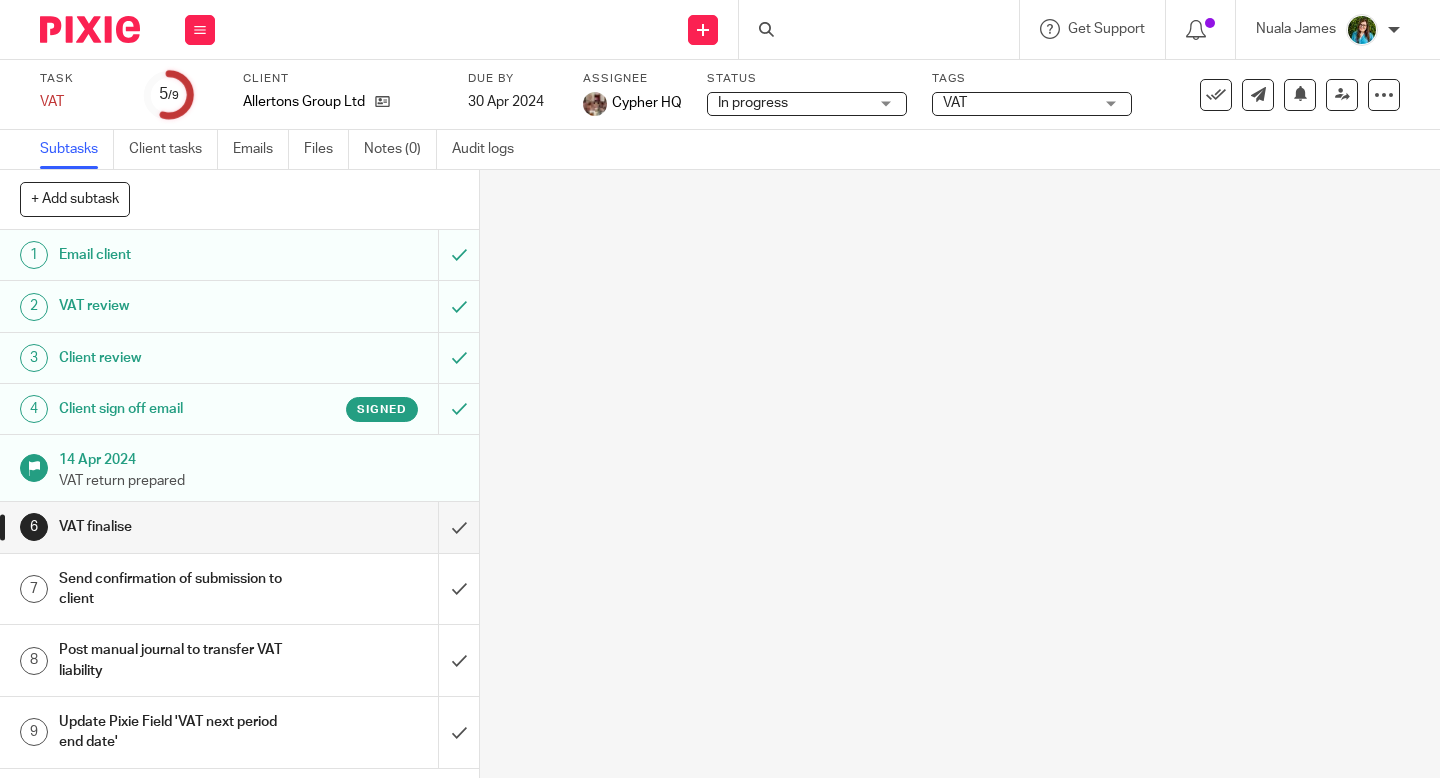 scroll, scrollTop: 0, scrollLeft: 0, axis: both 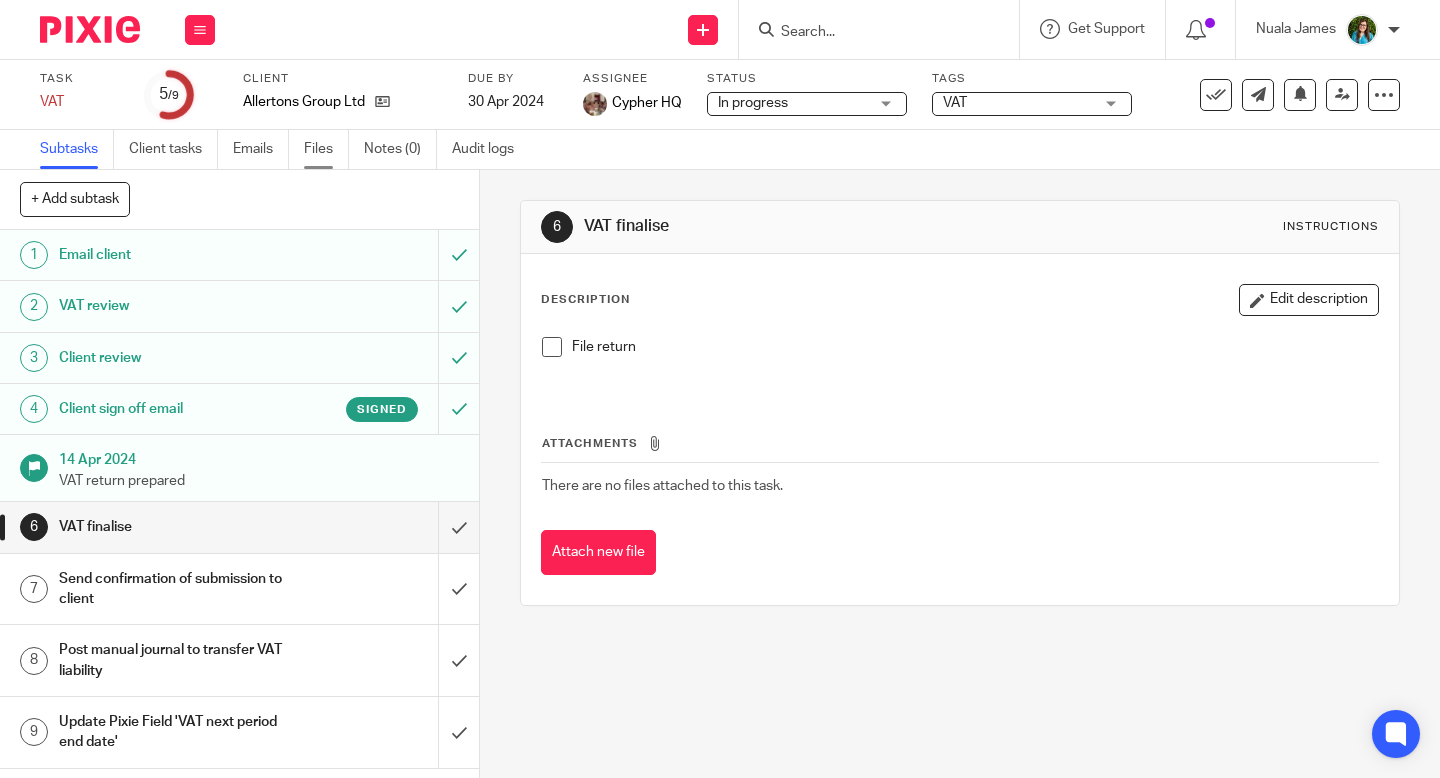 click on "Files" at bounding box center [326, 149] 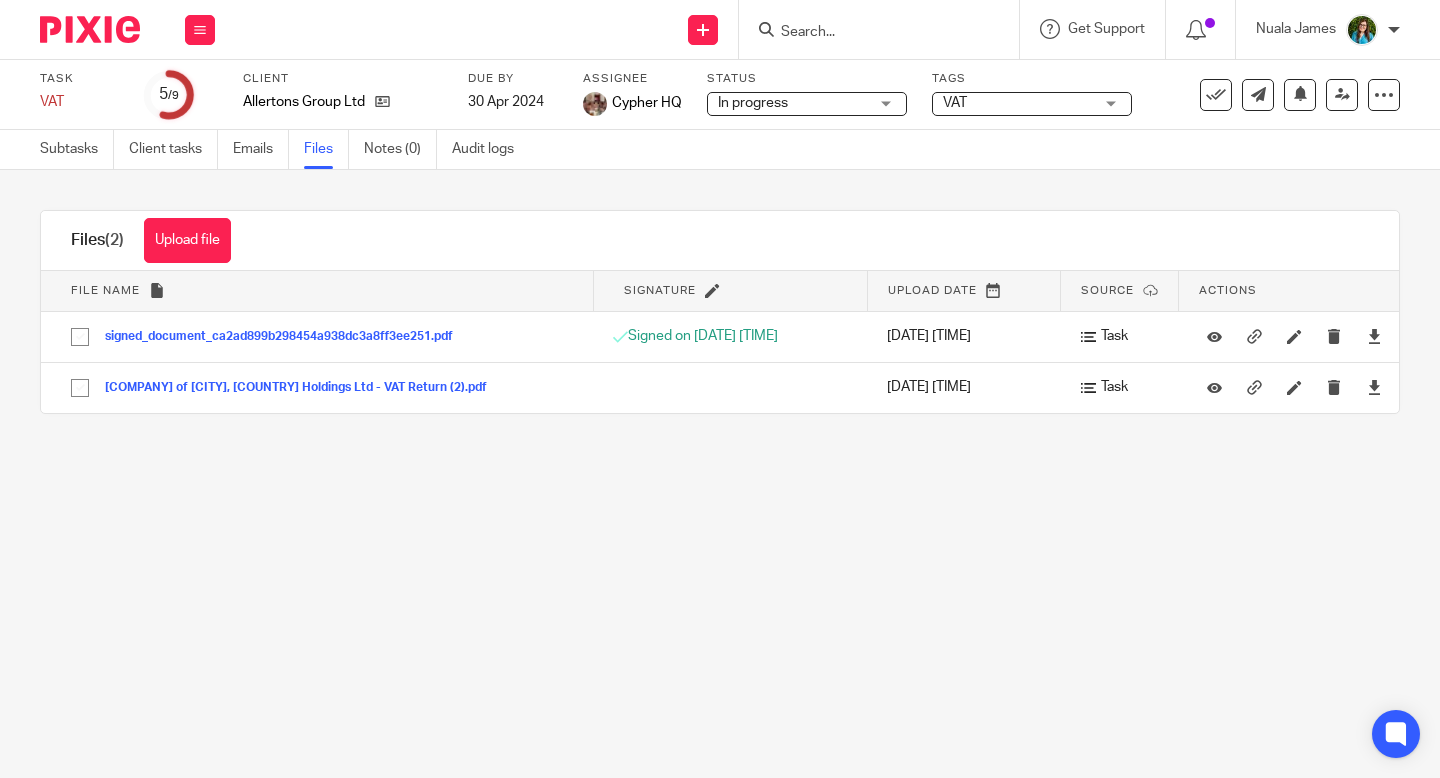 scroll, scrollTop: 0, scrollLeft: 0, axis: both 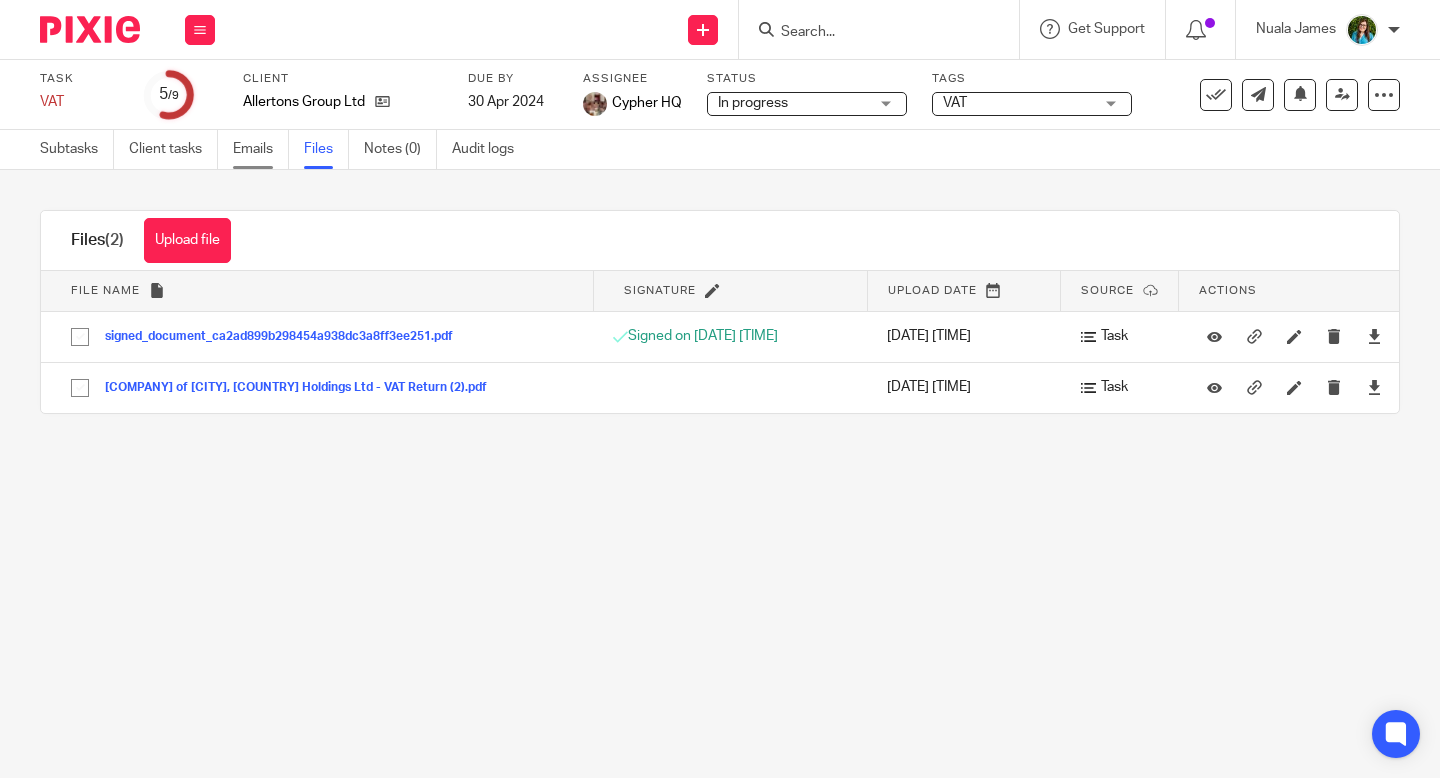 click on "Emails" at bounding box center (261, 149) 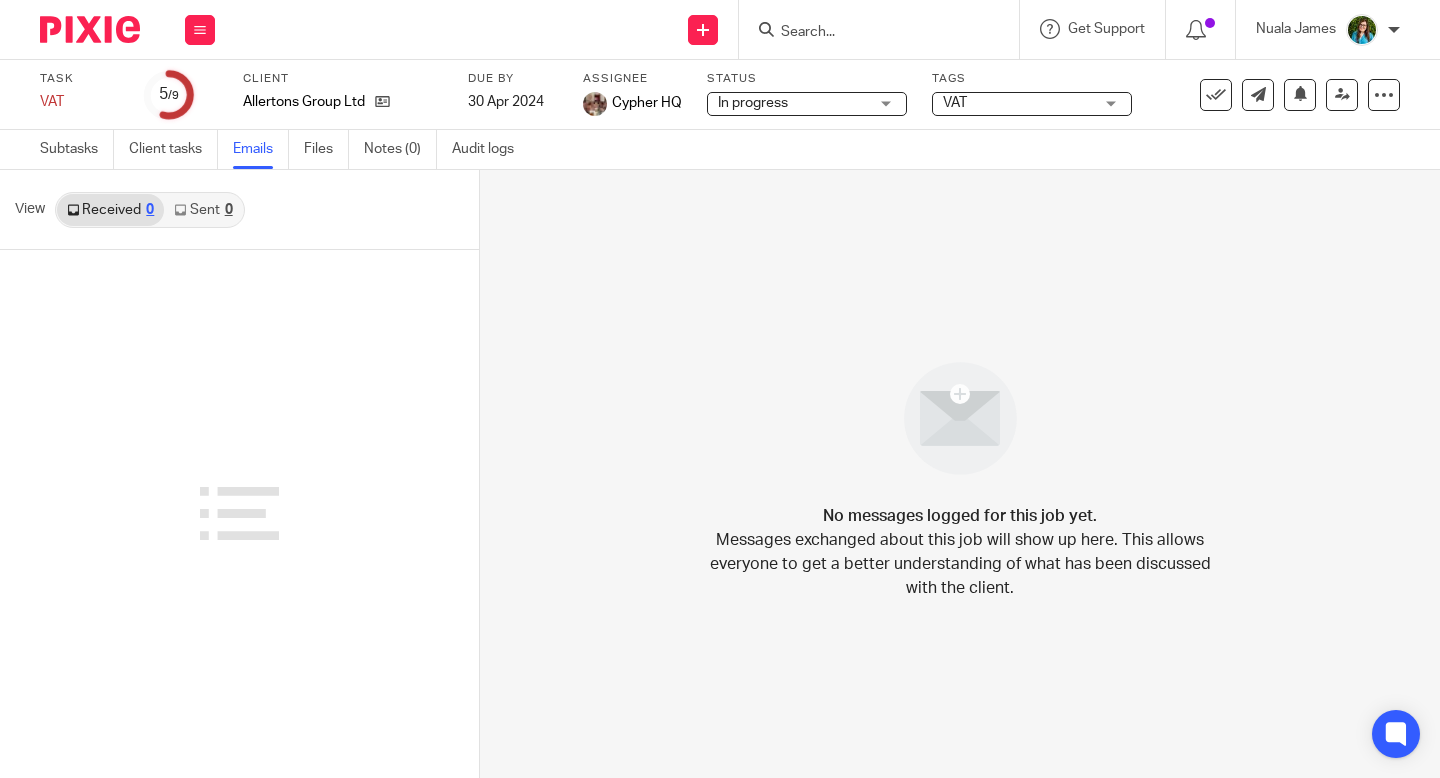scroll, scrollTop: 0, scrollLeft: 0, axis: both 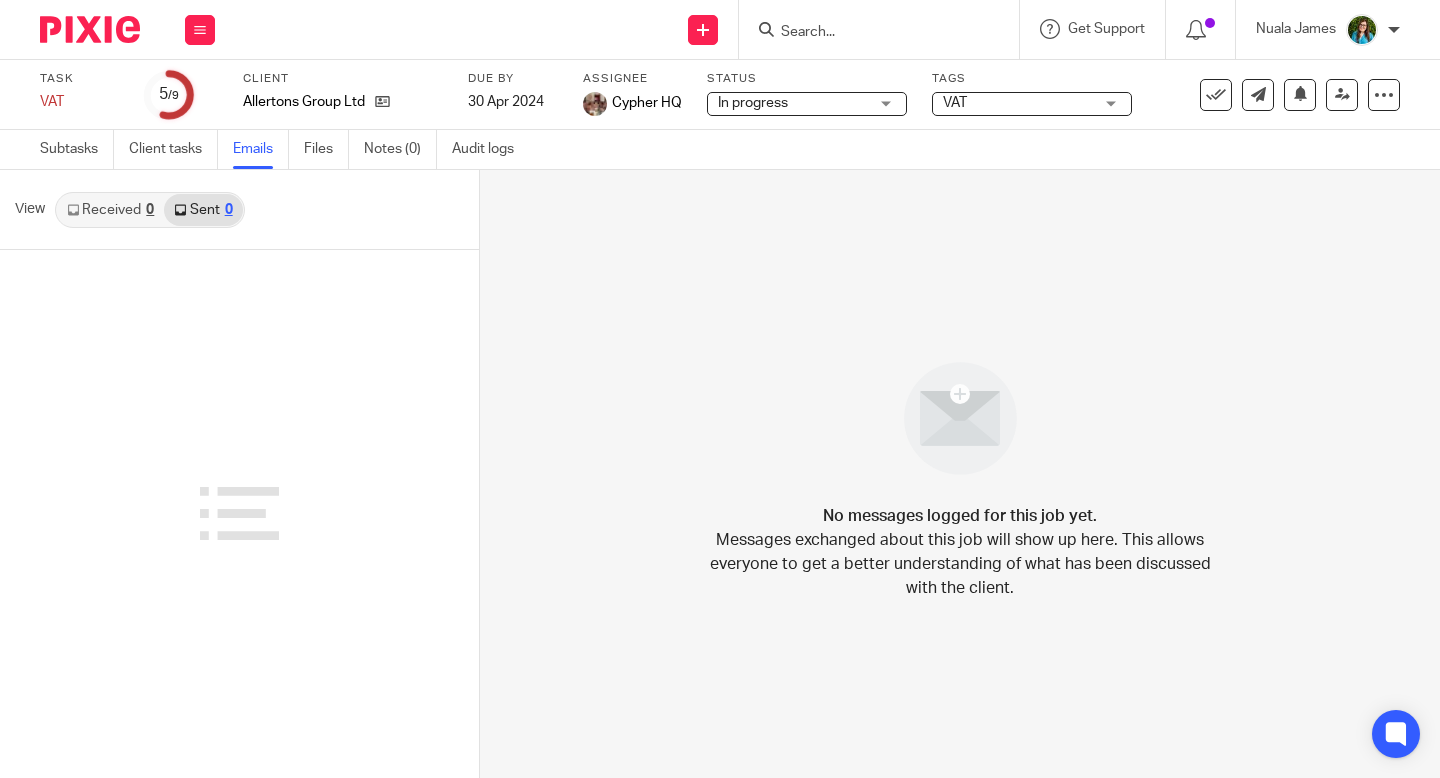click on "Received
0" at bounding box center [110, 210] 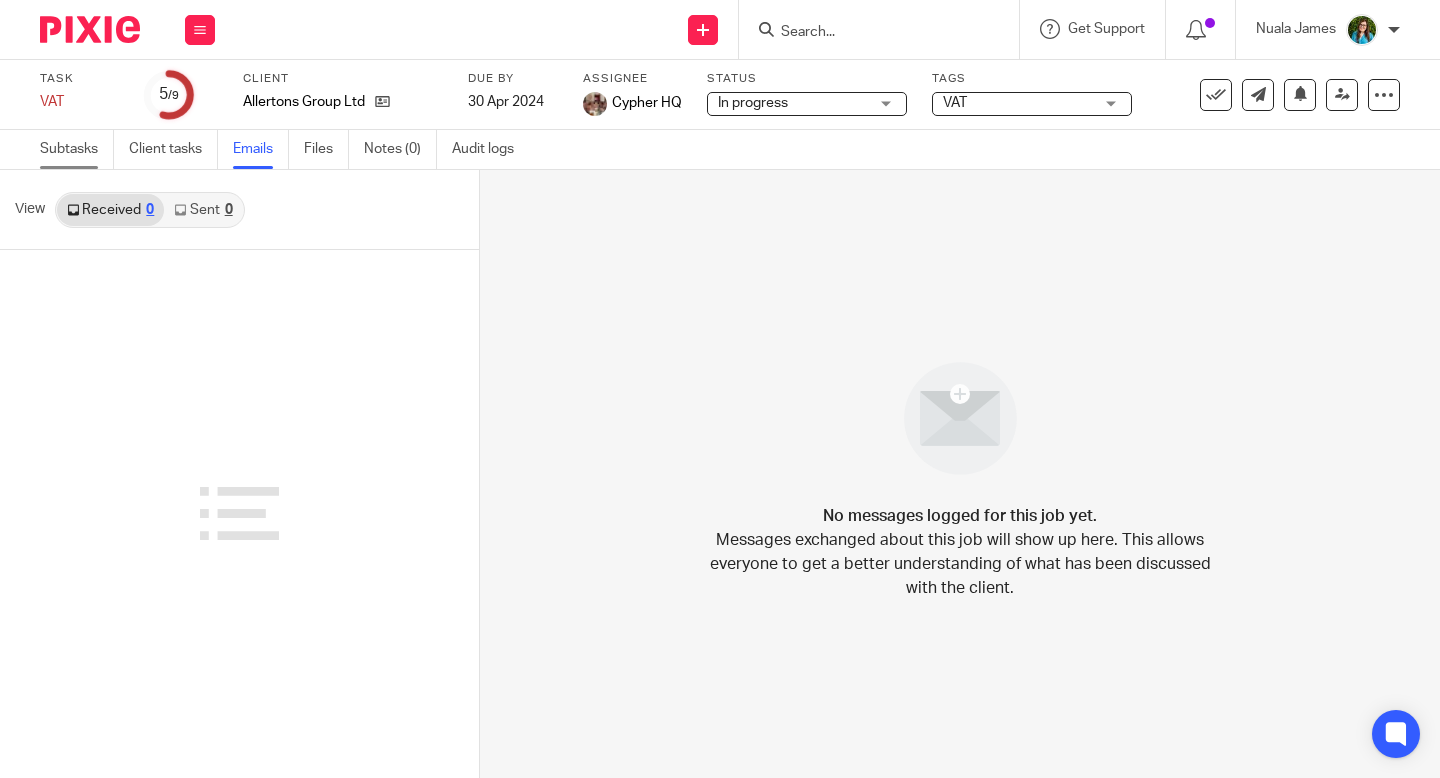 click on "Subtasks" at bounding box center (77, 149) 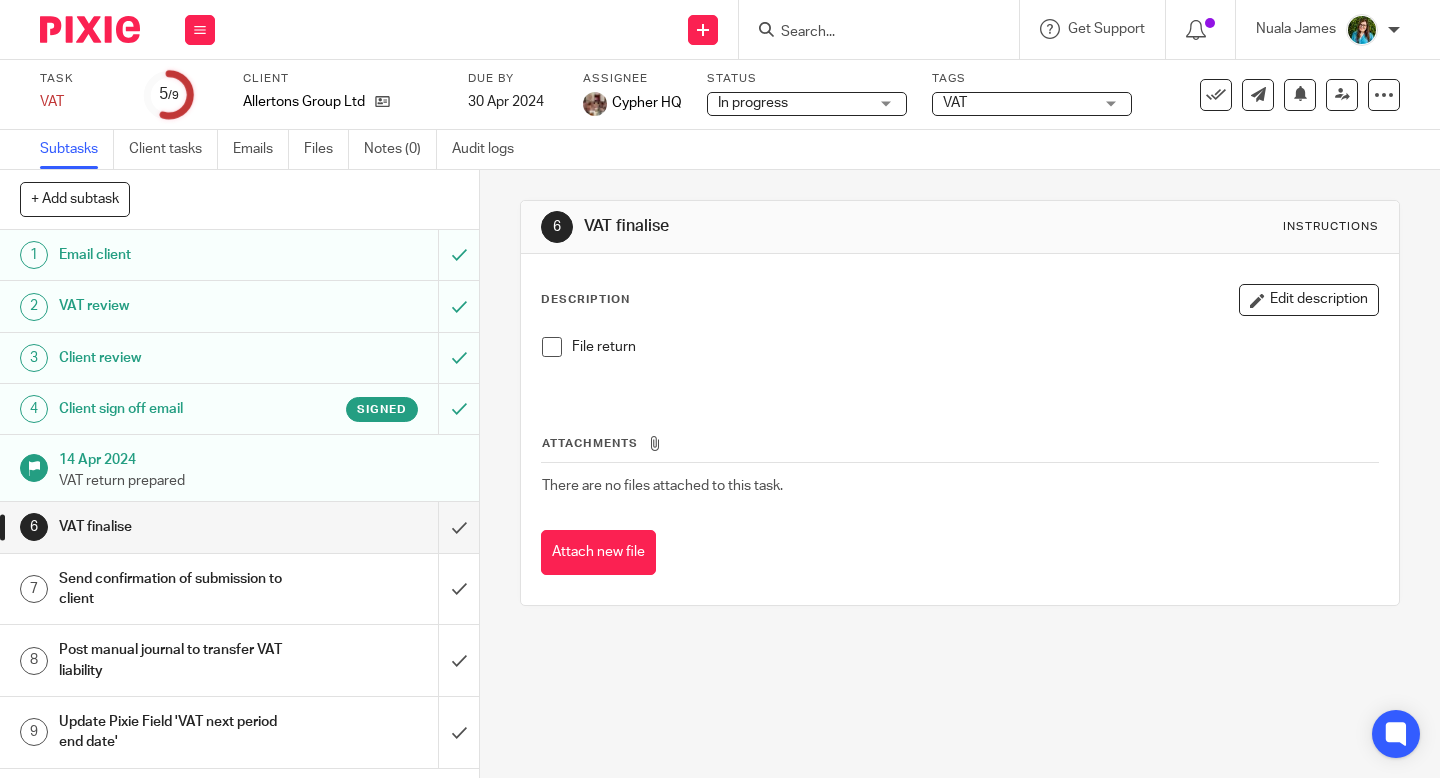 scroll, scrollTop: 0, scrollLeft: 0, axis: both 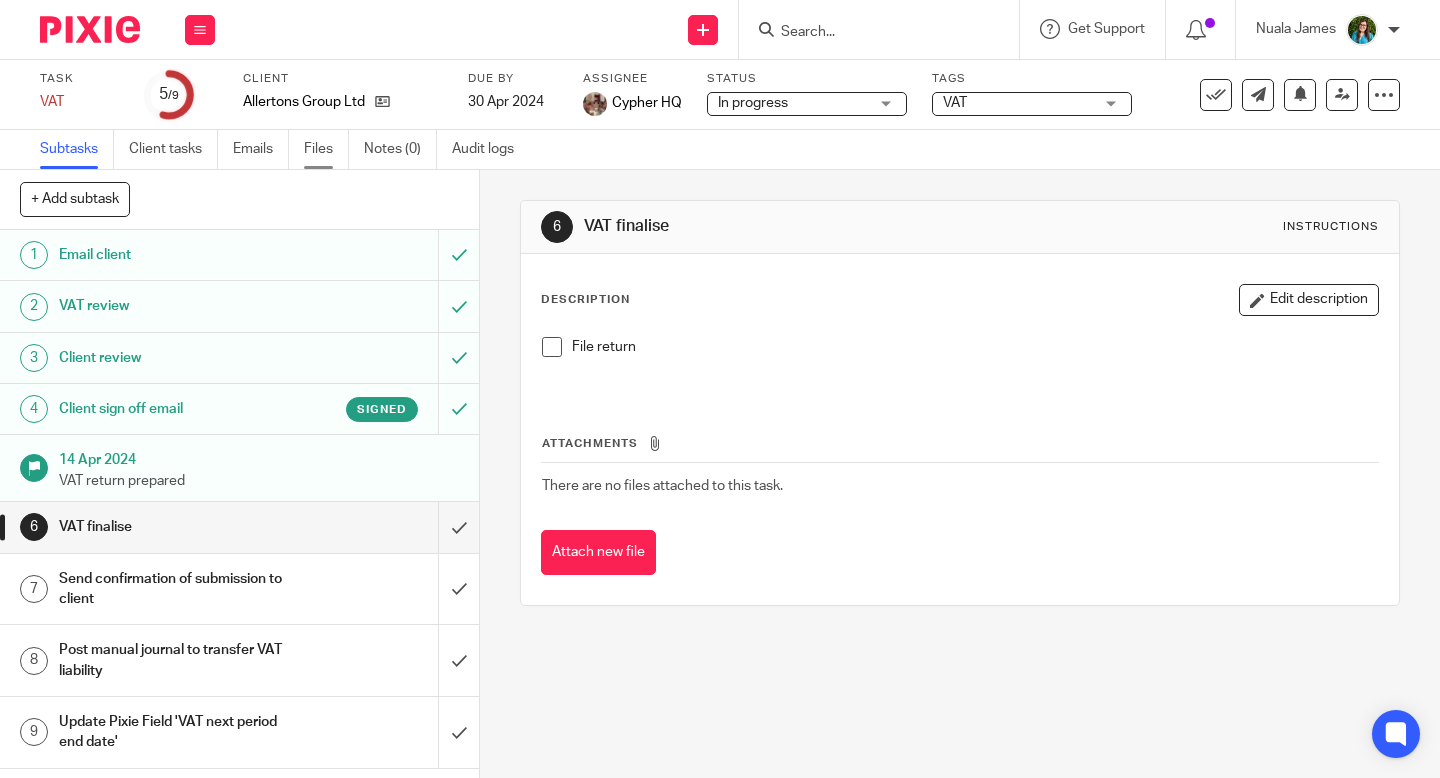 click on "Files" at bounding box center [326, 149] 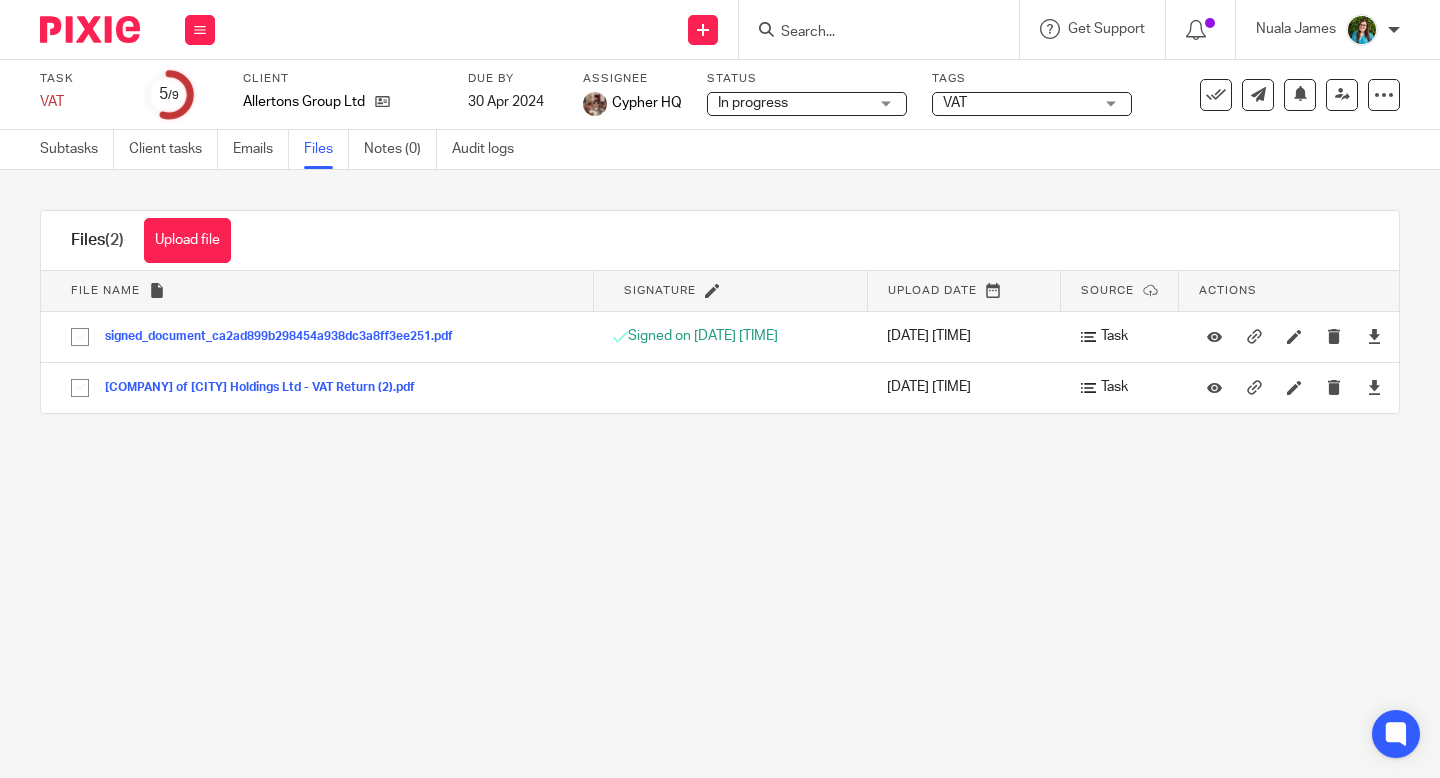 scroll, scrollTop: 0, scrollLeft: 0, axis: both 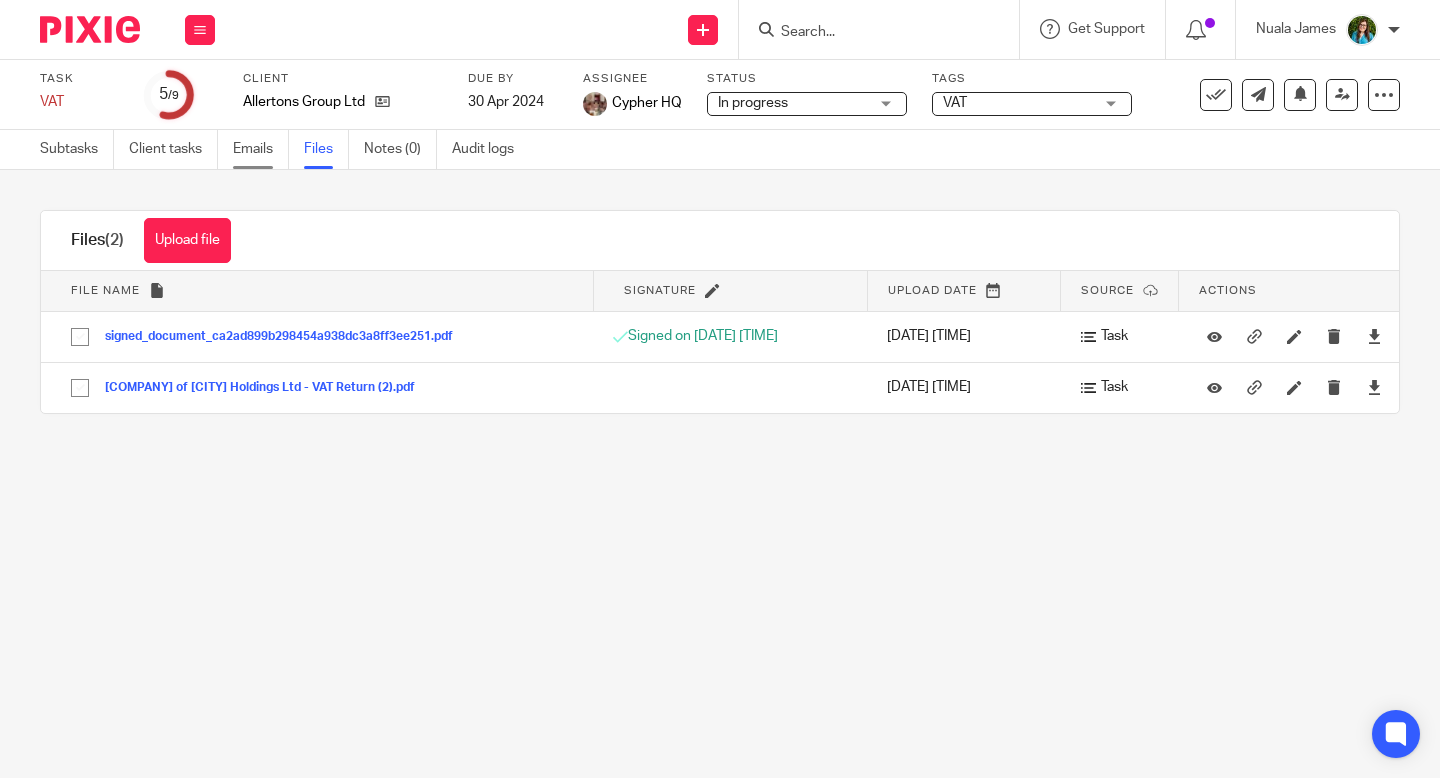 click on "Emails" at bounding box center (261, 149) 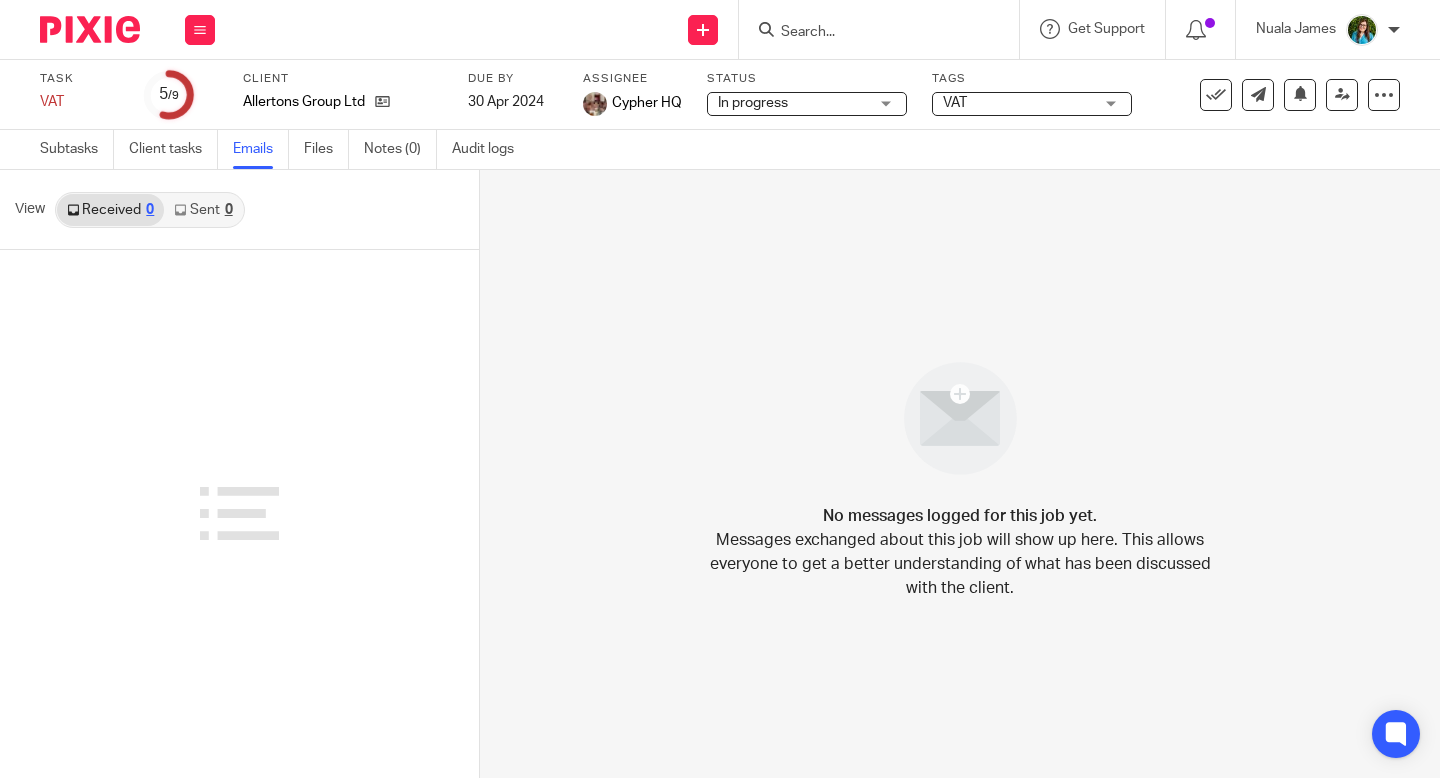 scroll, scrollTop: 0, scrollLeft: 0, axis: both 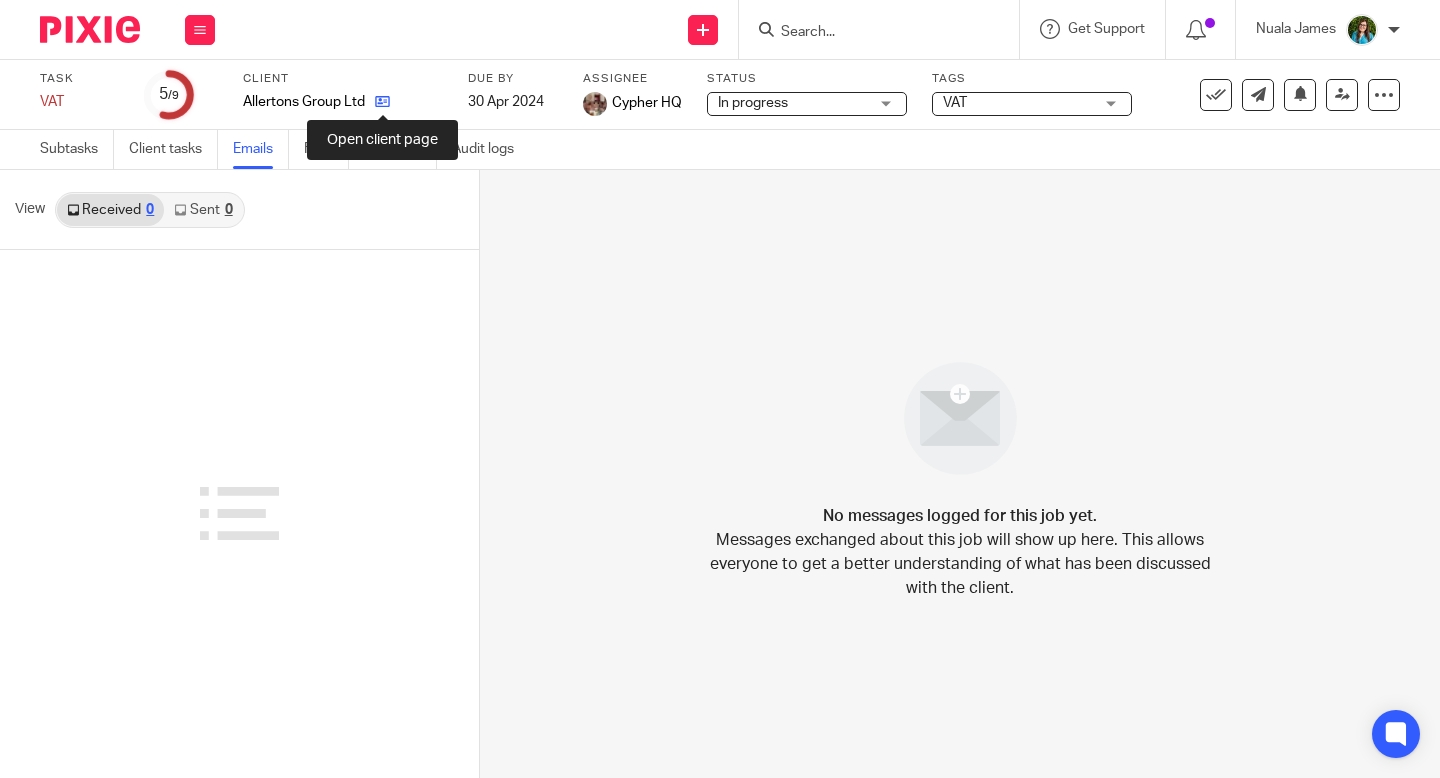 click at bounding box center [382, 101] 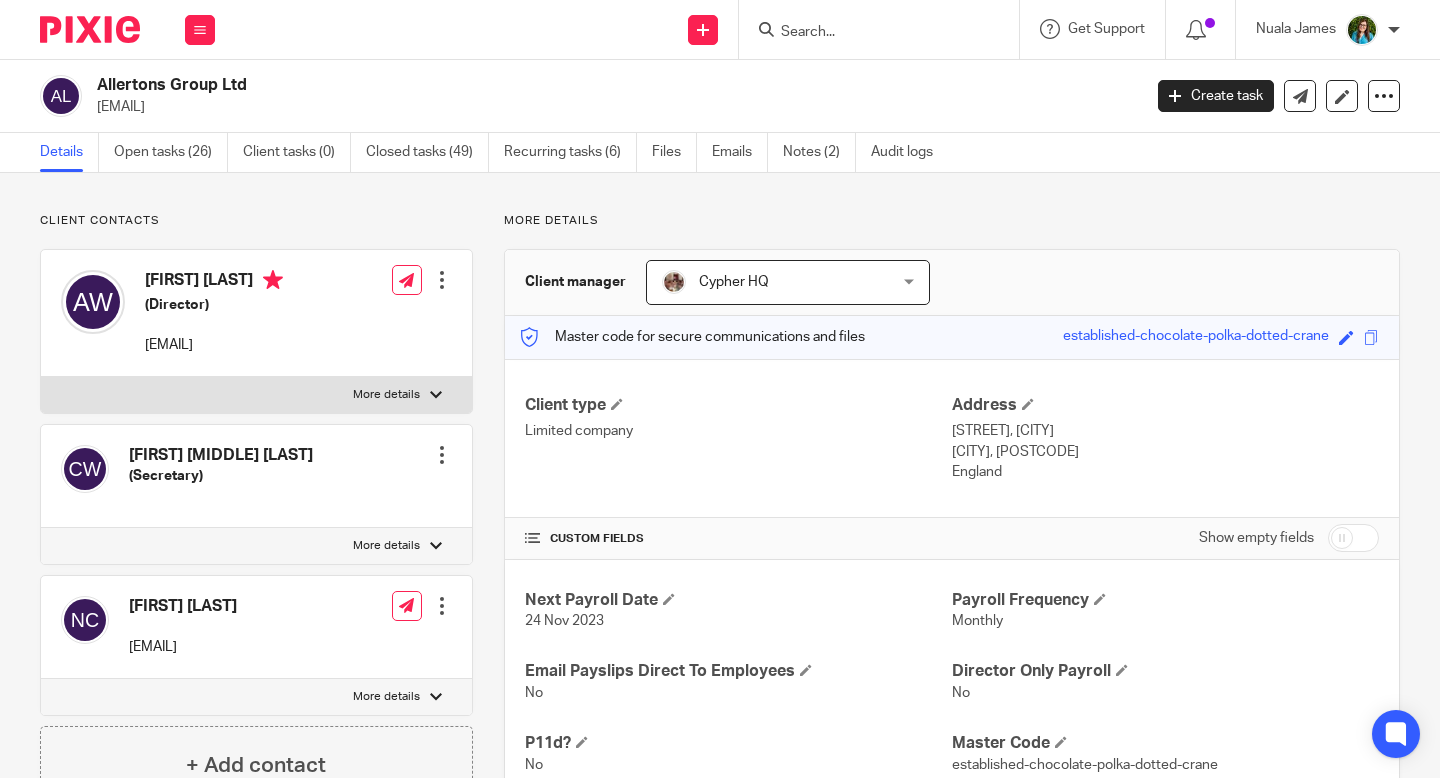 scroll, scrollTop: 0, scrollLeft: 0, axis: both 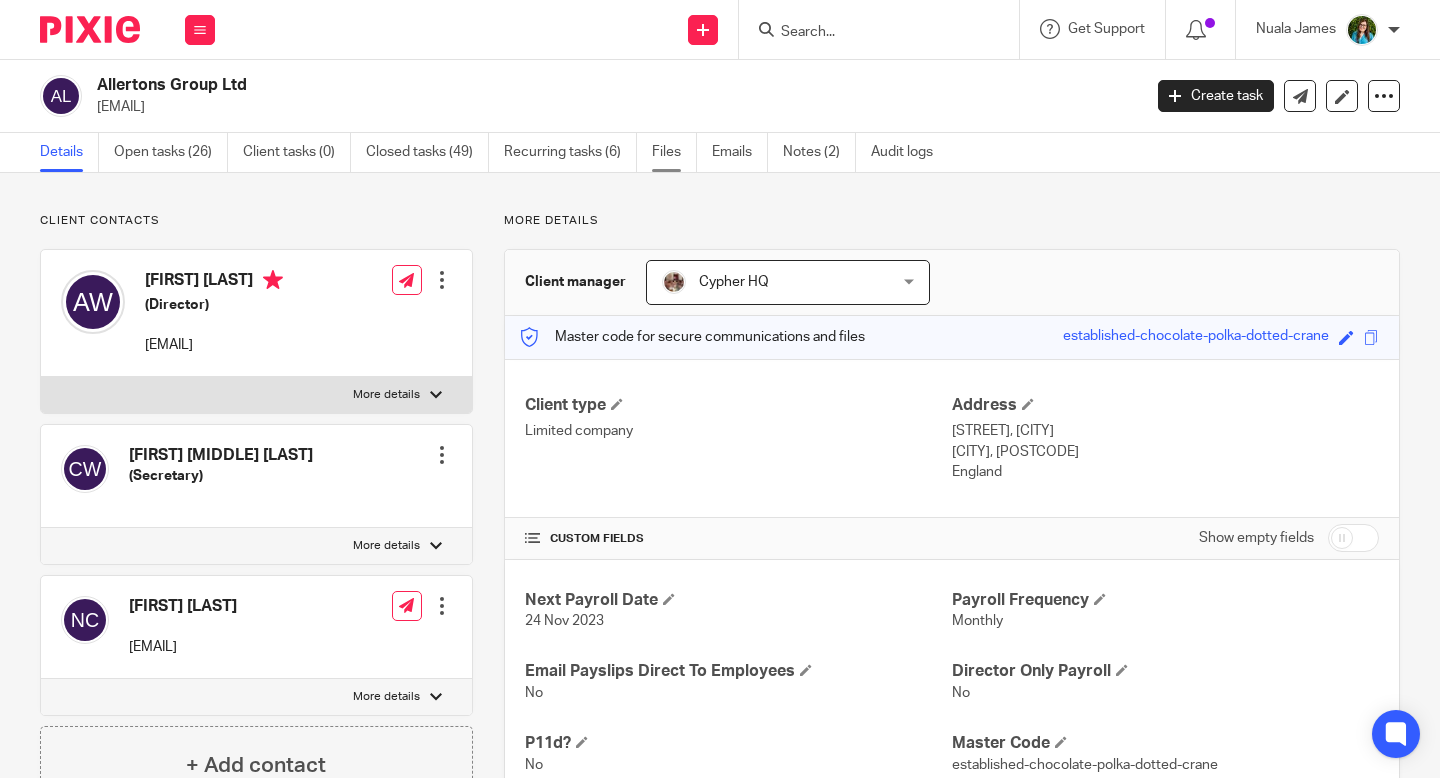 click on "Files" at bounding box center (674, 152) 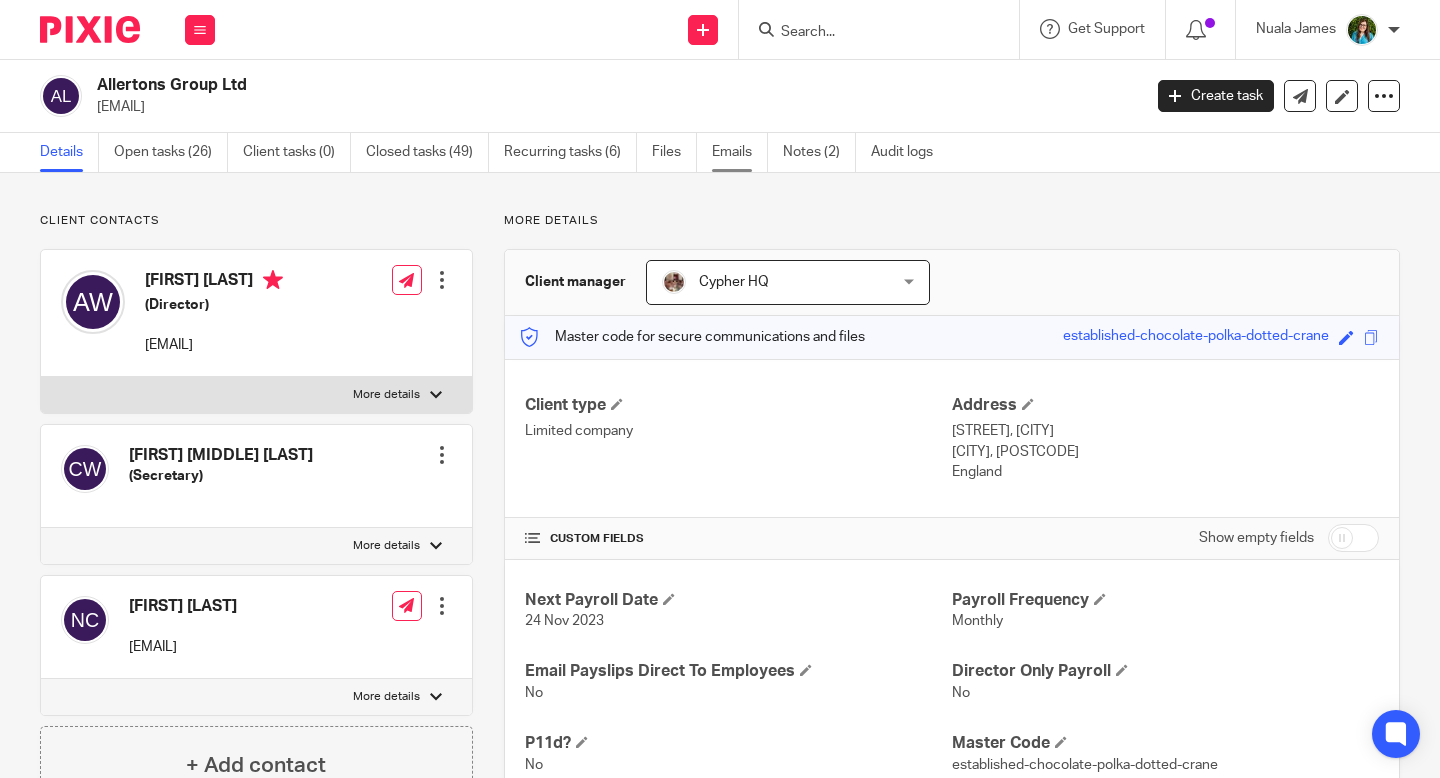 click on "Emails" at bounding box center (740, 152) 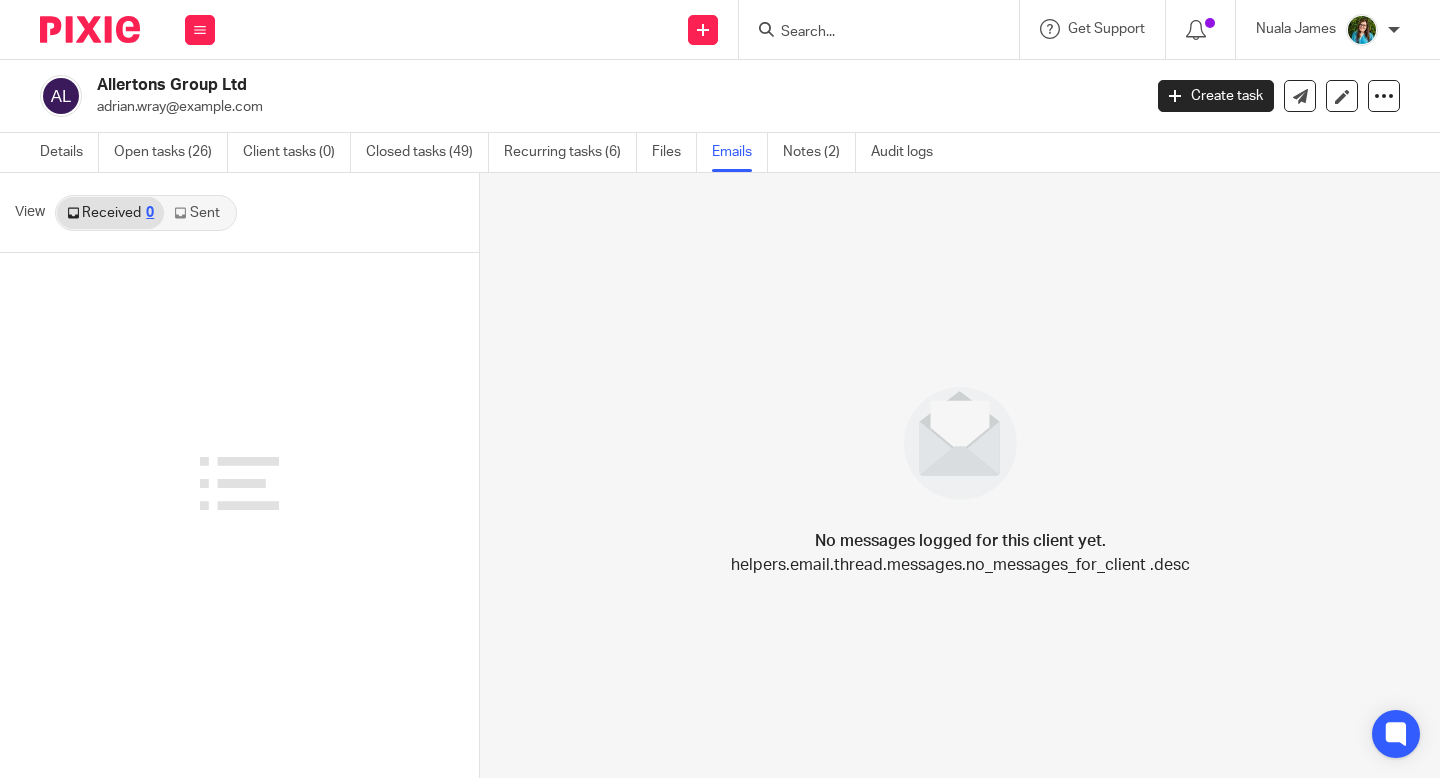 scroll, scrollTop: 0, scrollLeft: 0, axis: both 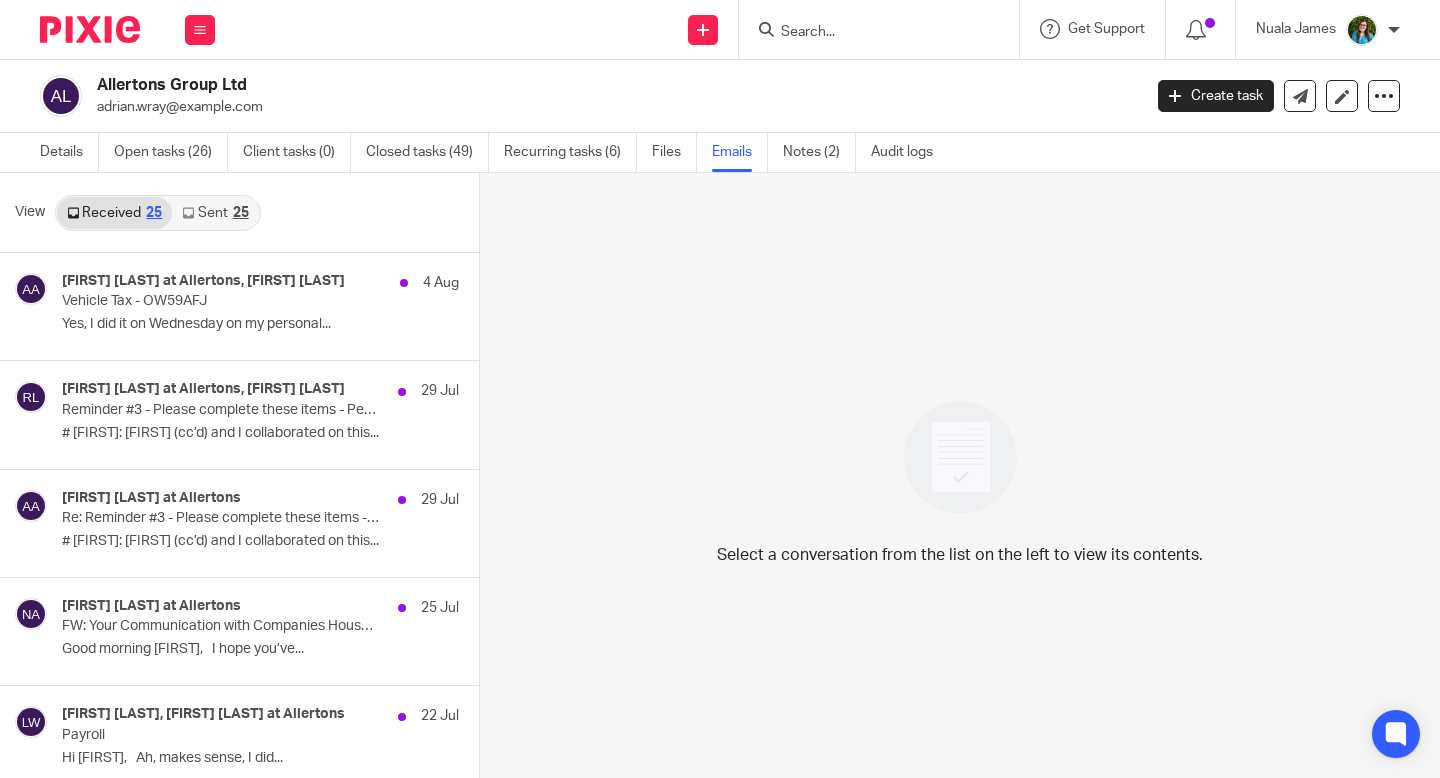 click on "25" at bounding box center [241, 213] 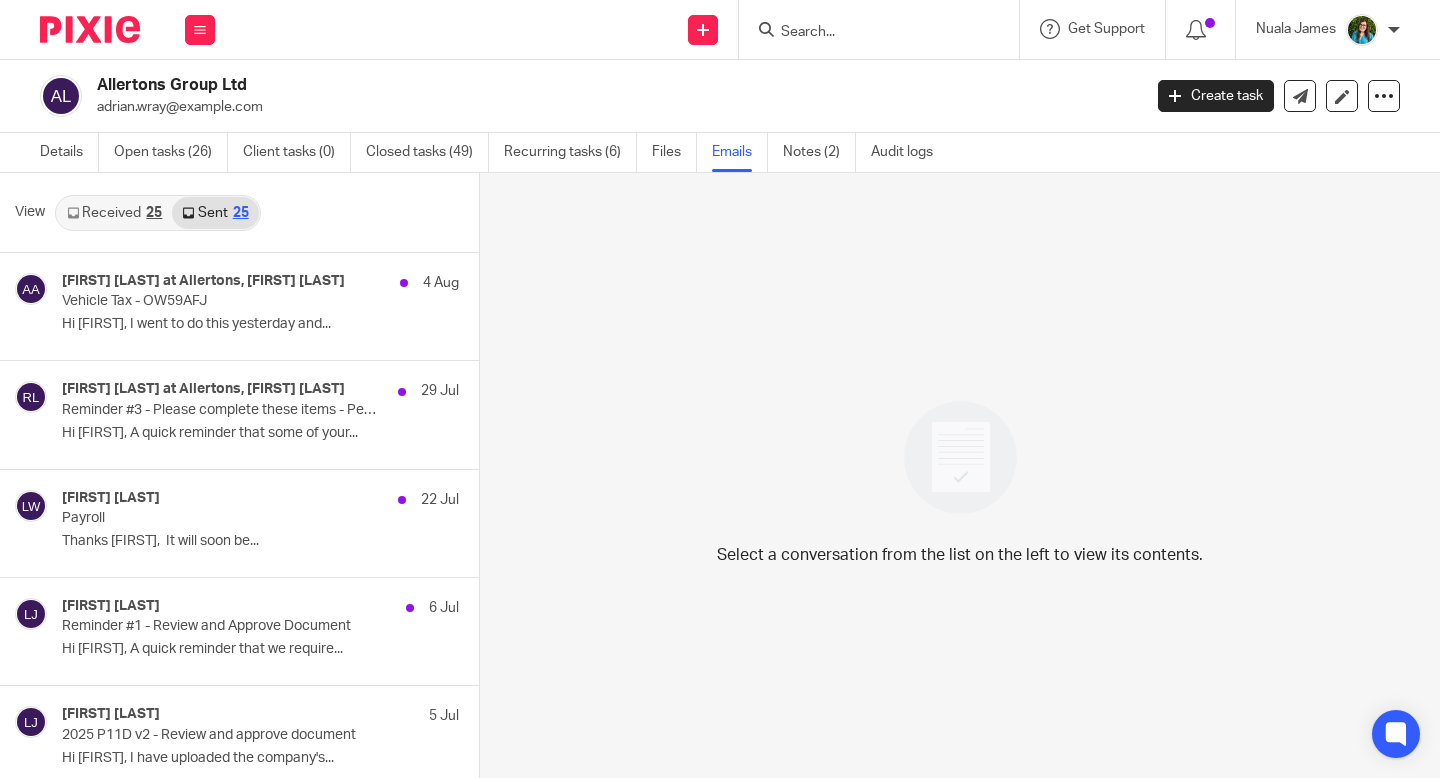 scroll, scrollTop: 3, scrollLeft: 0, axis: vertical 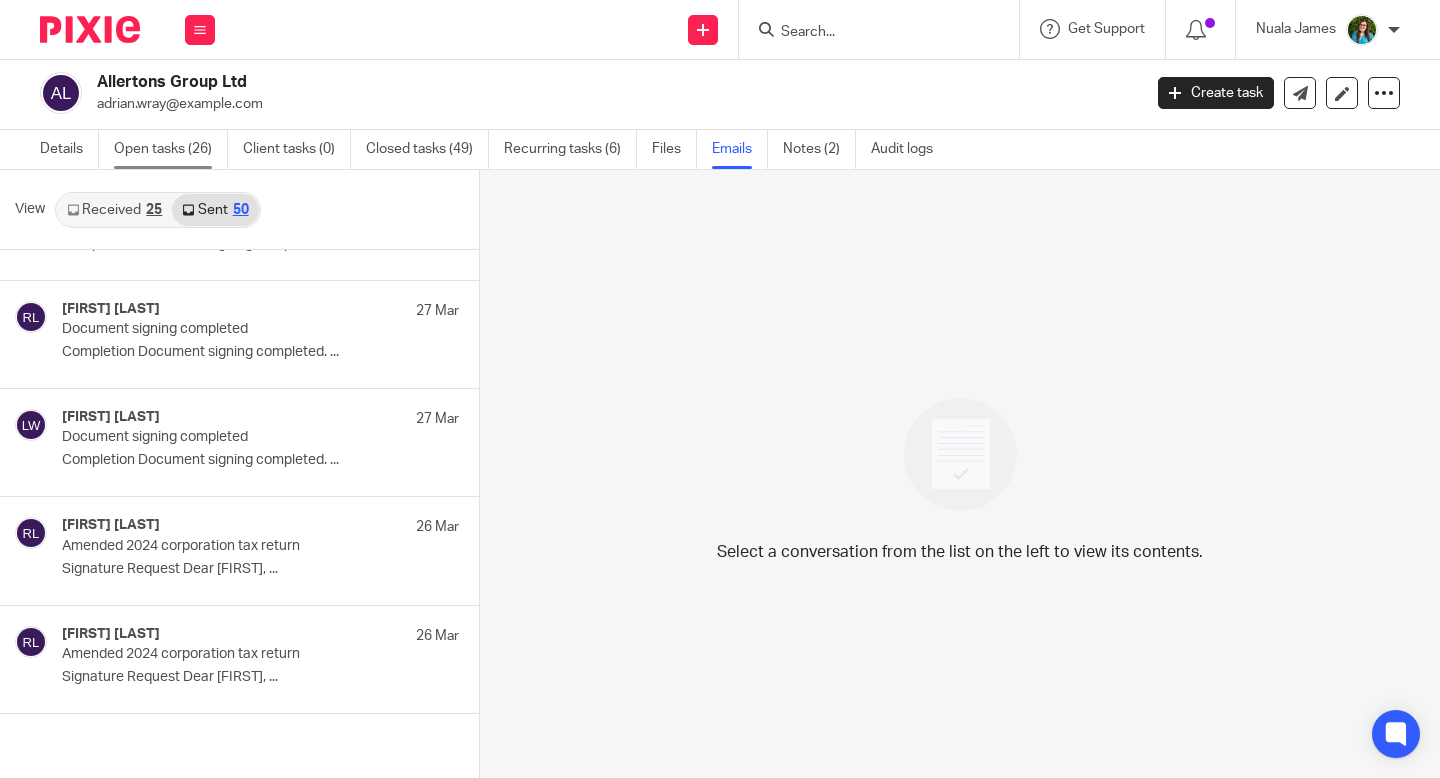 click on "Open tasks (26)" at bounding box center [171, 149] 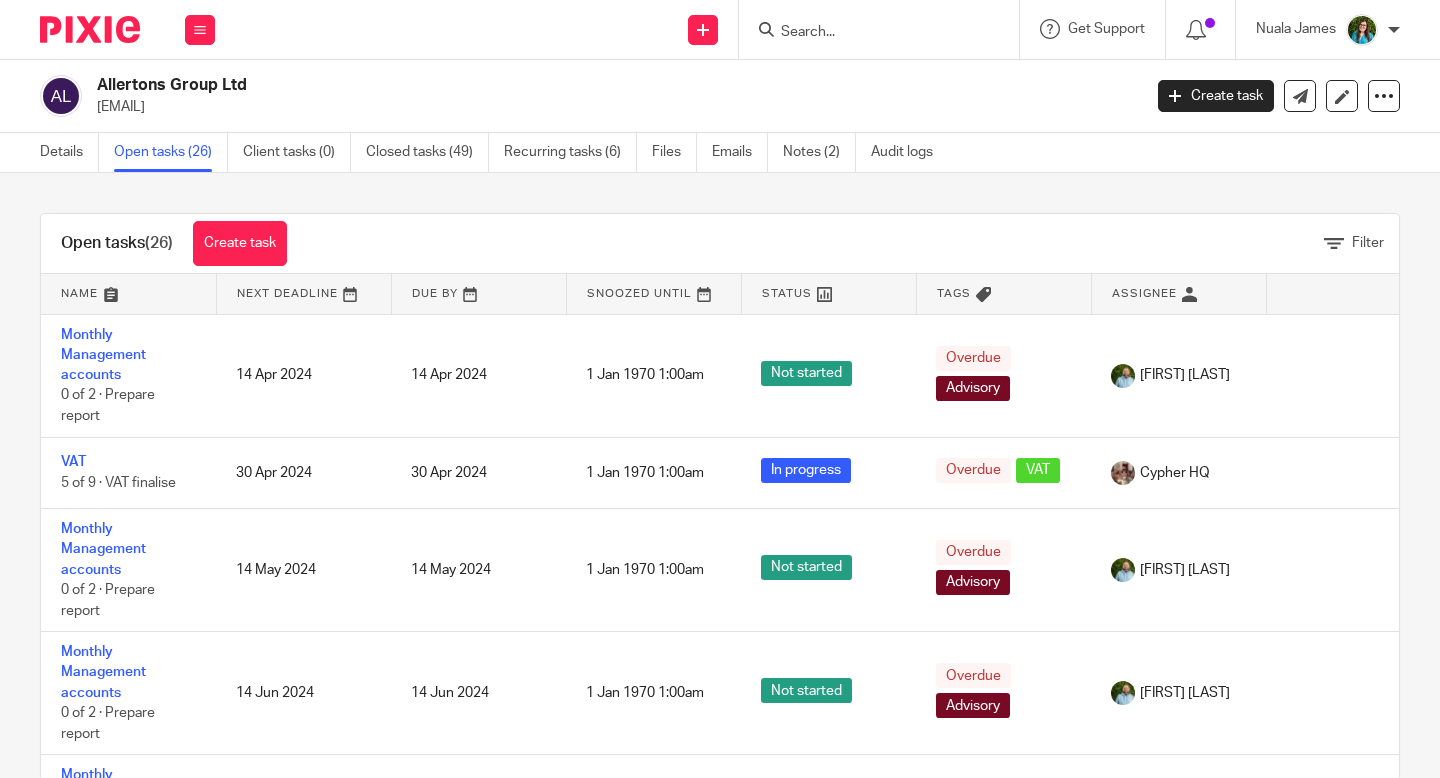 scroll, scrollTop: 0, scrollLeft: 0, axis: both 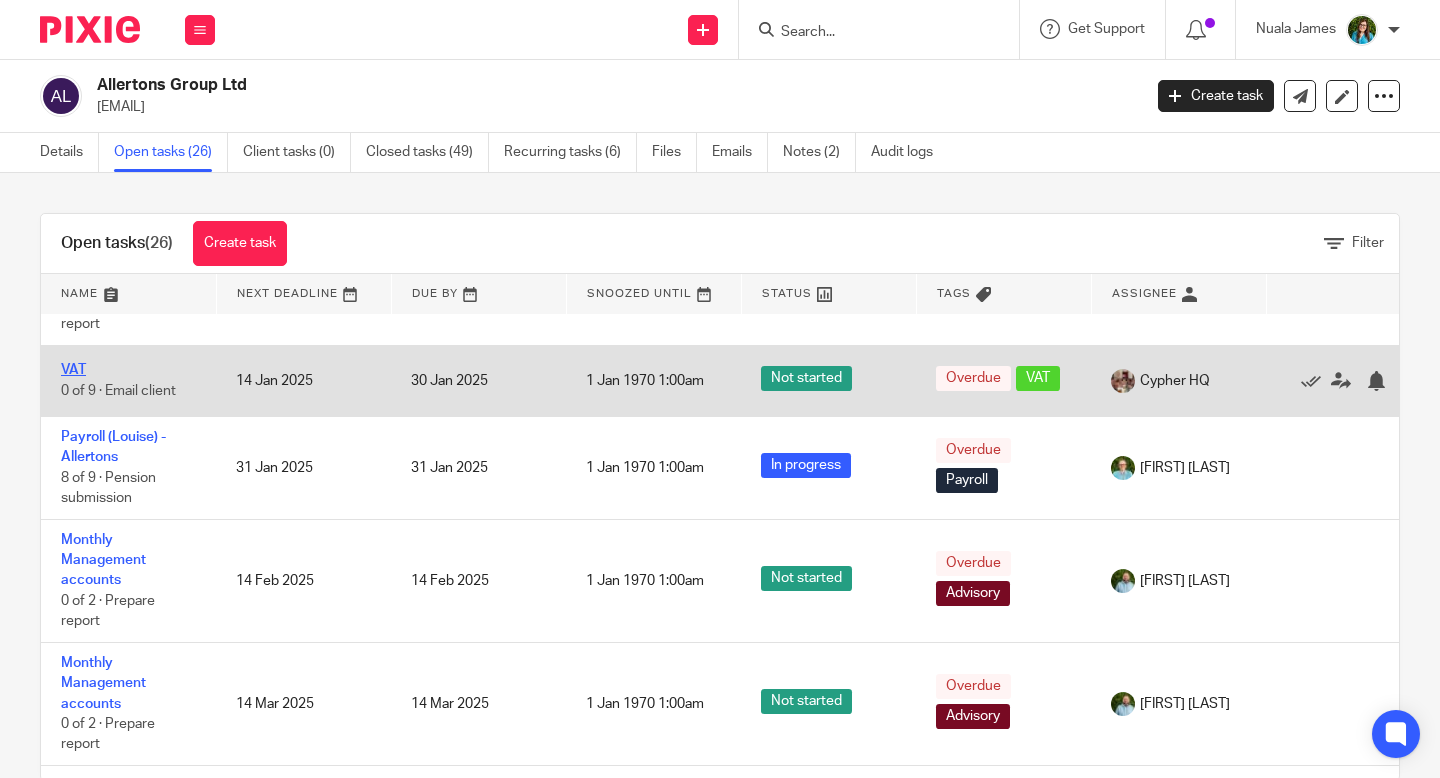 click on "VAT" at bounding box center (73, 370) 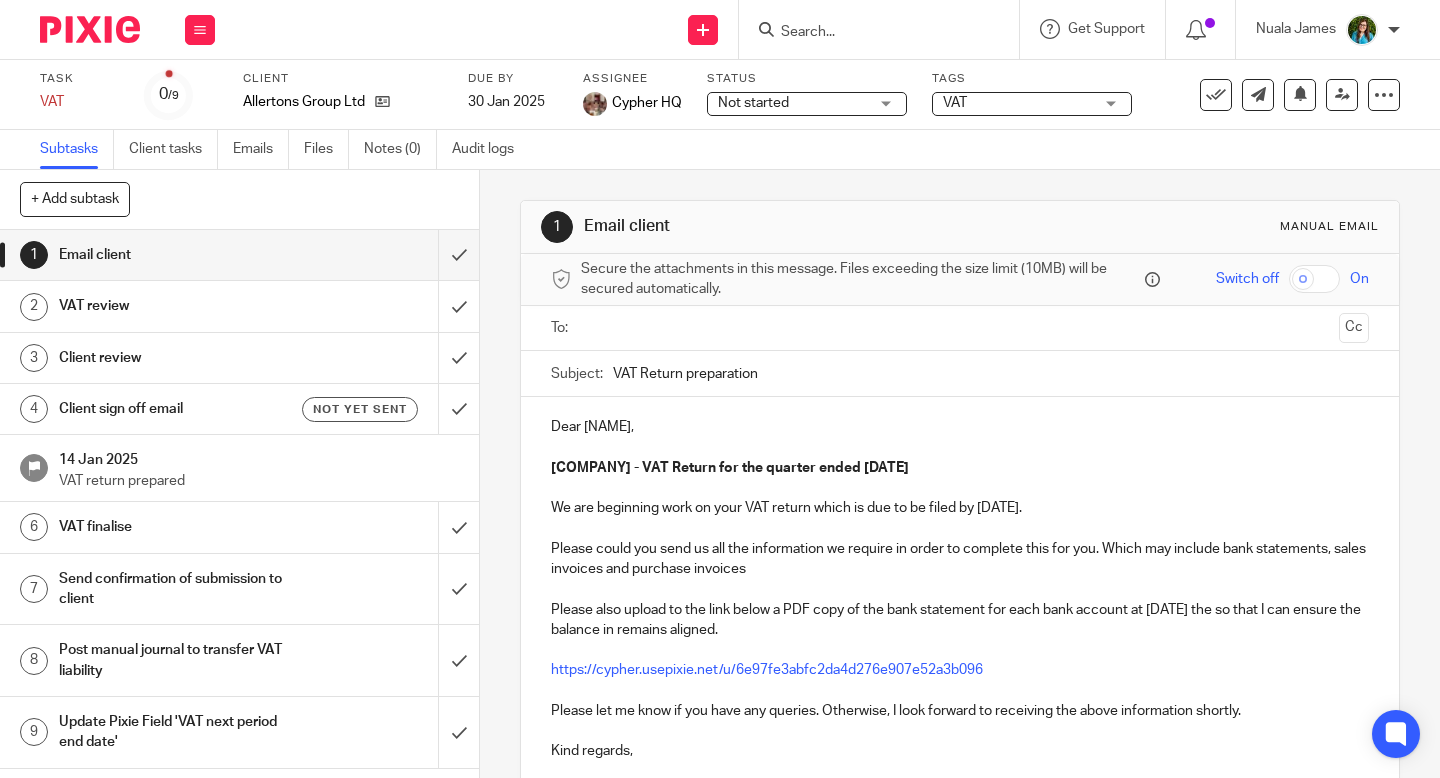 scroll, scrollTop: 0, scrollLeft: 0, axis: both 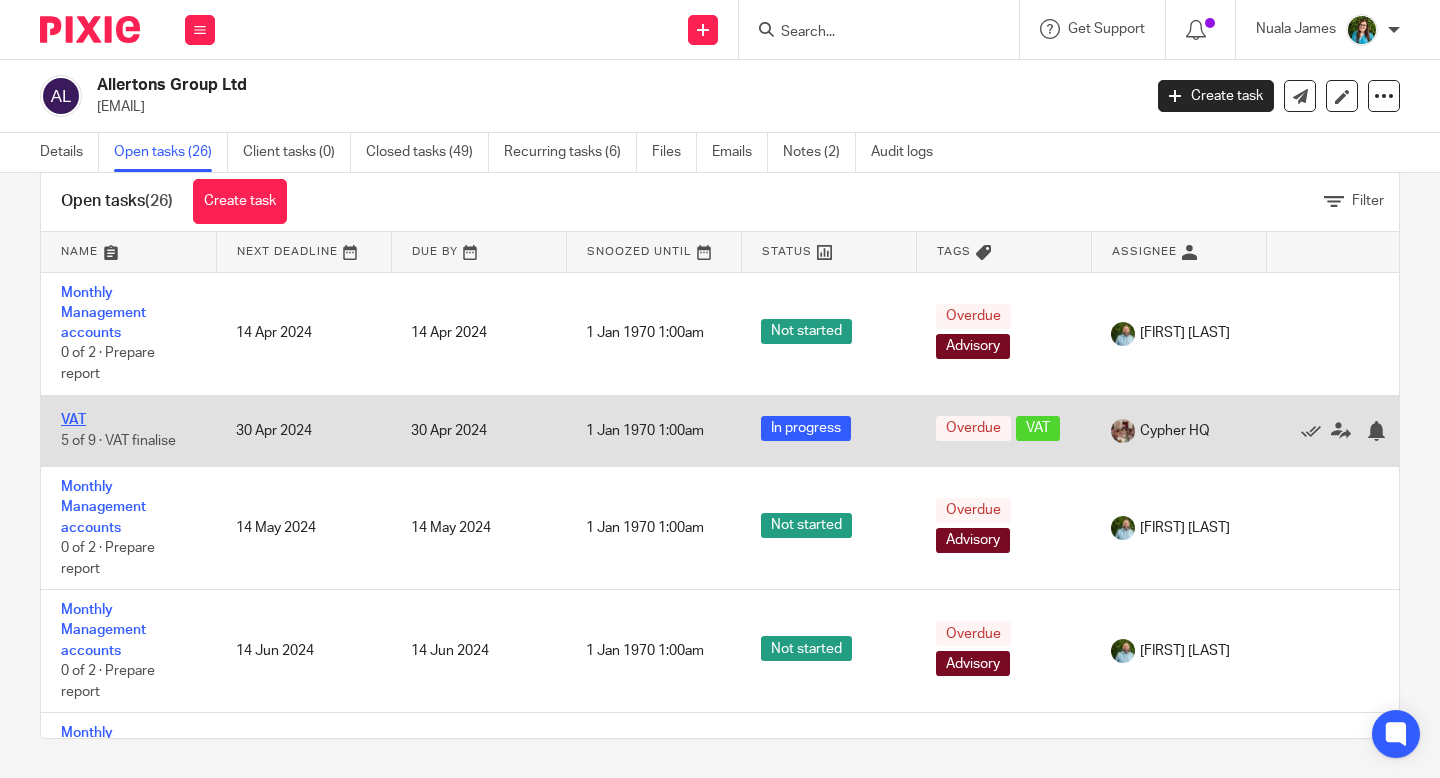 click on "VAT" at bounding box center [73, 420] 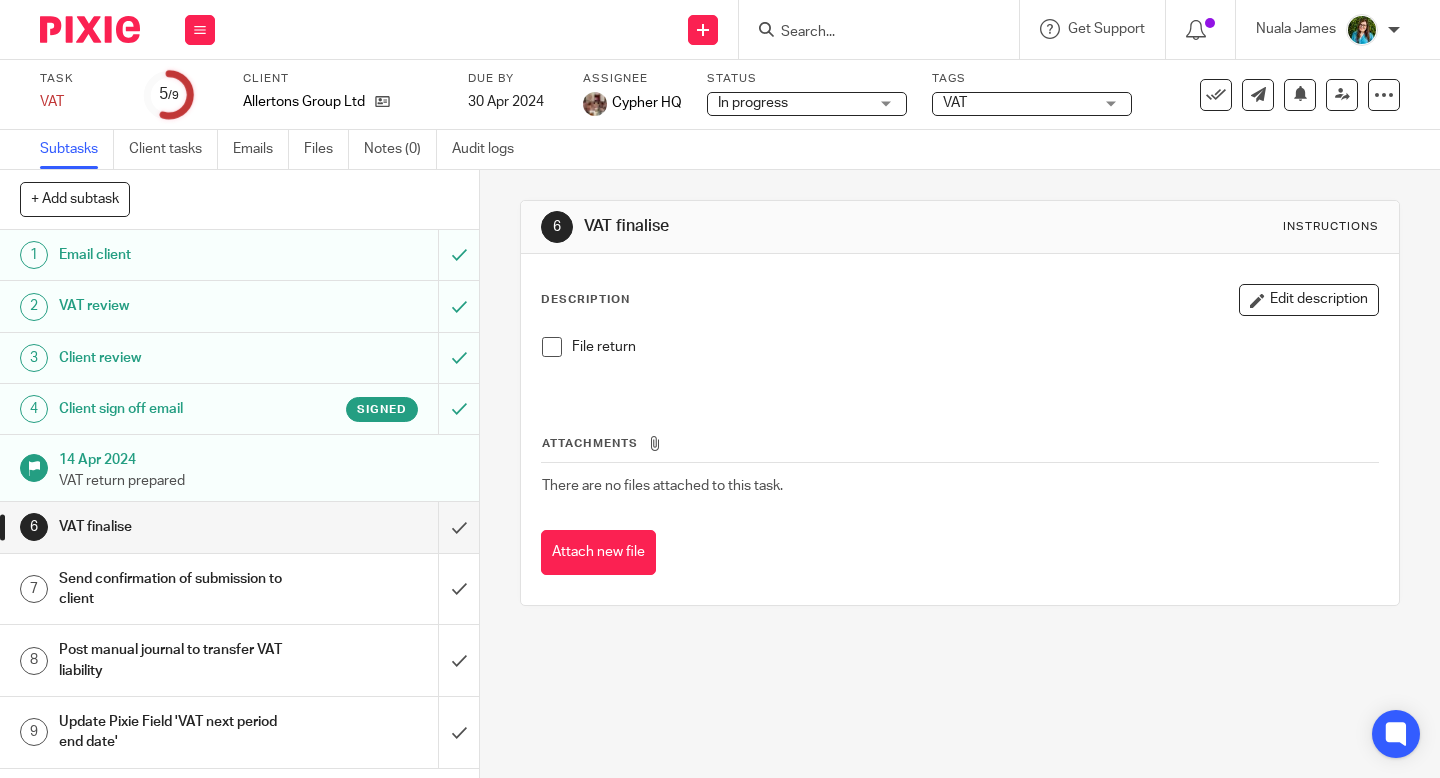 scroll, scrollTop: 0, scrollLeft: 0, axis: both 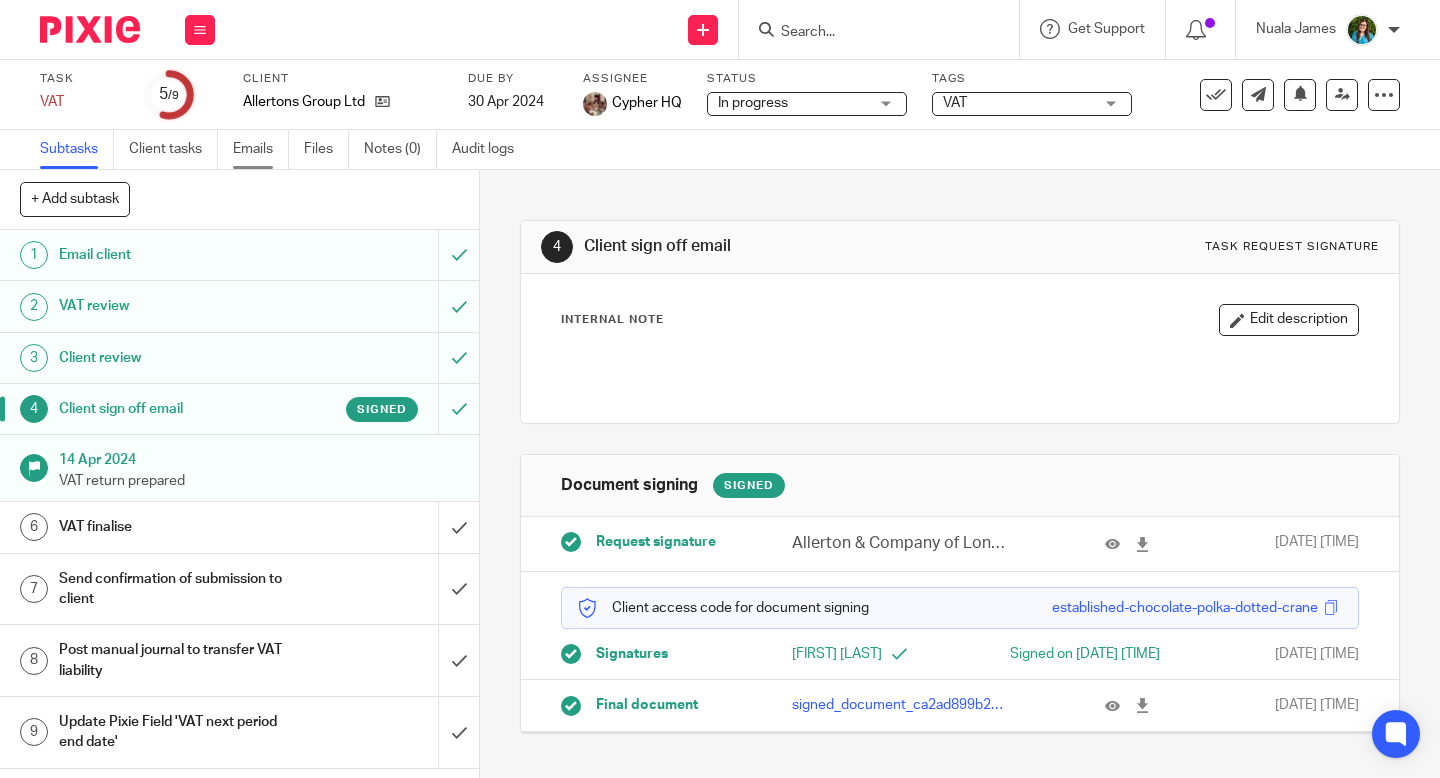 click on "Emails" at bounding box center [261, 149] 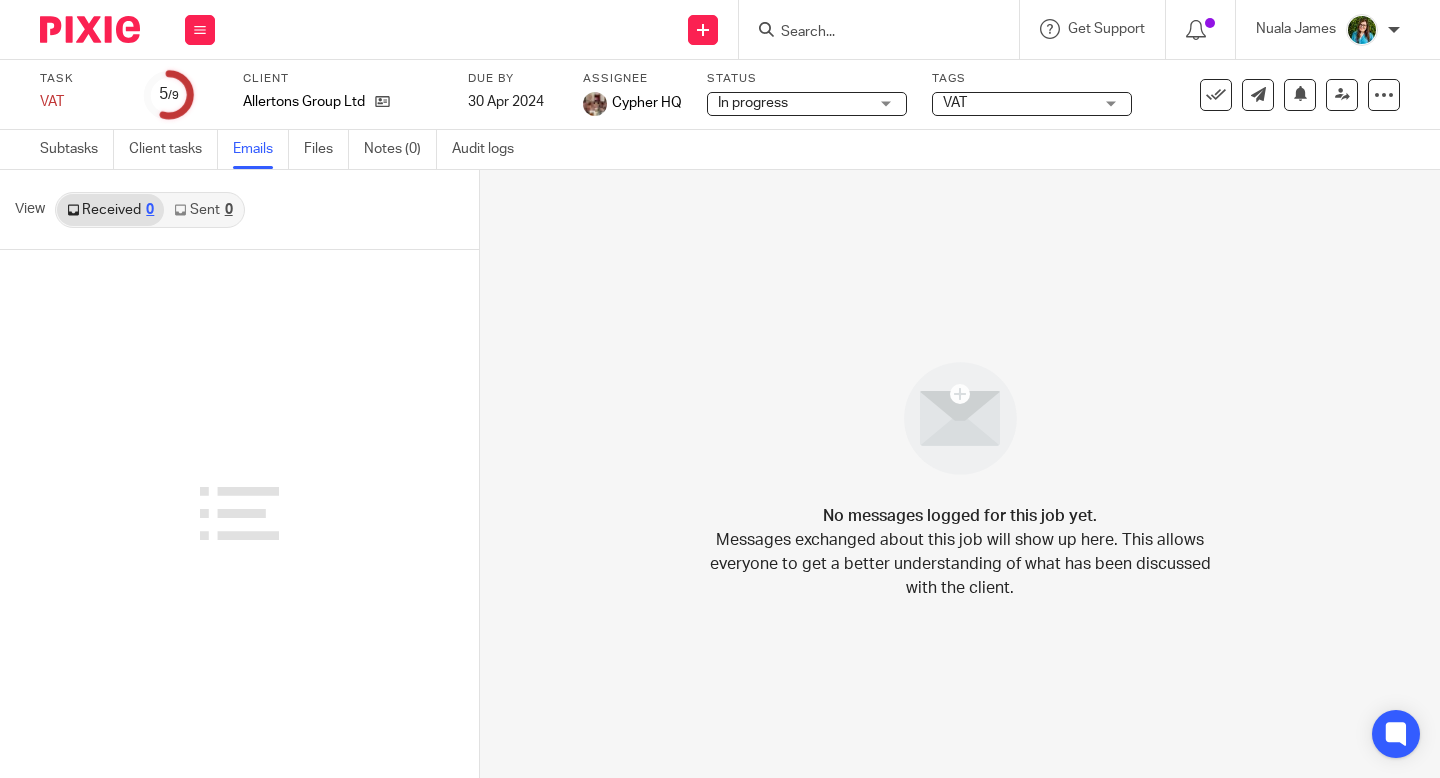 scroll, scrollTop: 0, scrollLeft: 0, axis: both 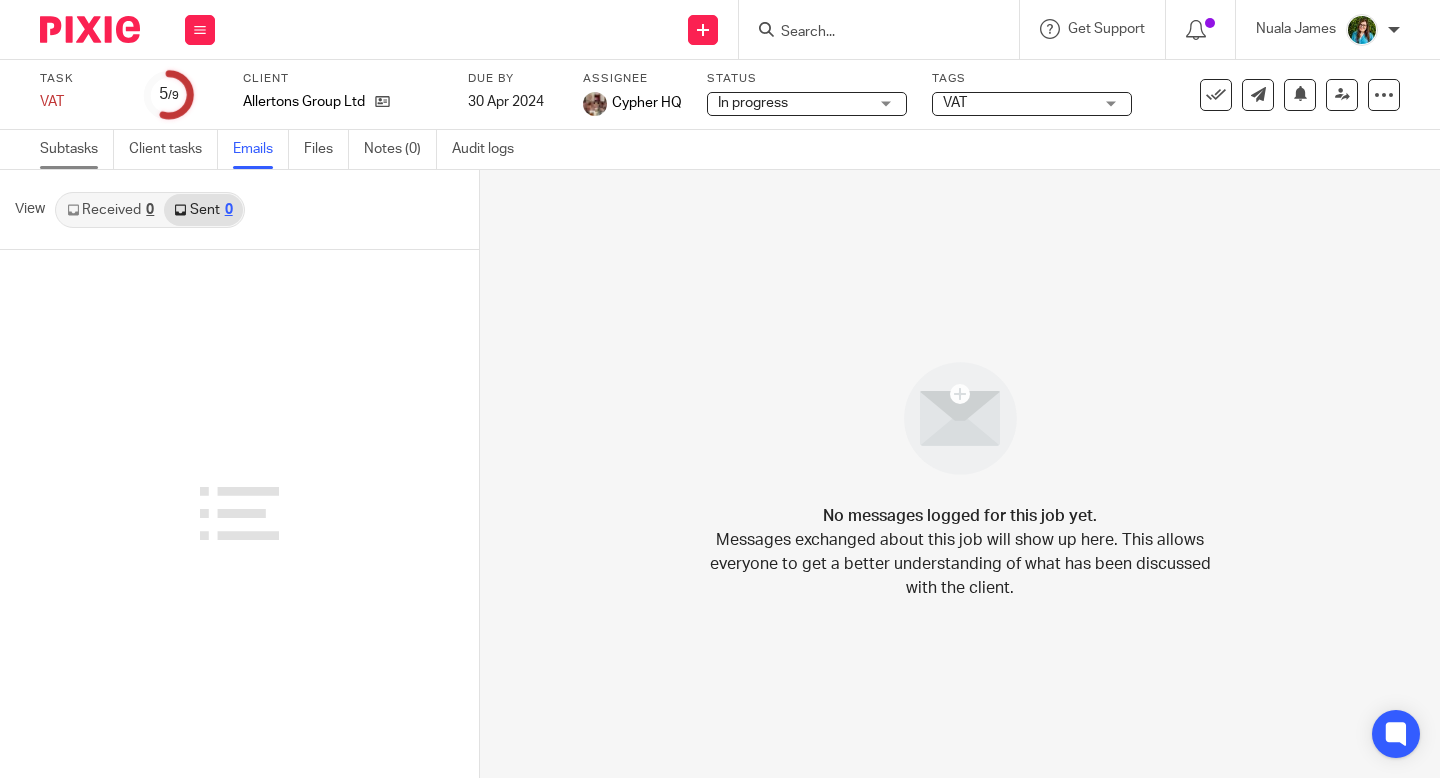 click on "Subtasks" at bounding box center (77, 149) 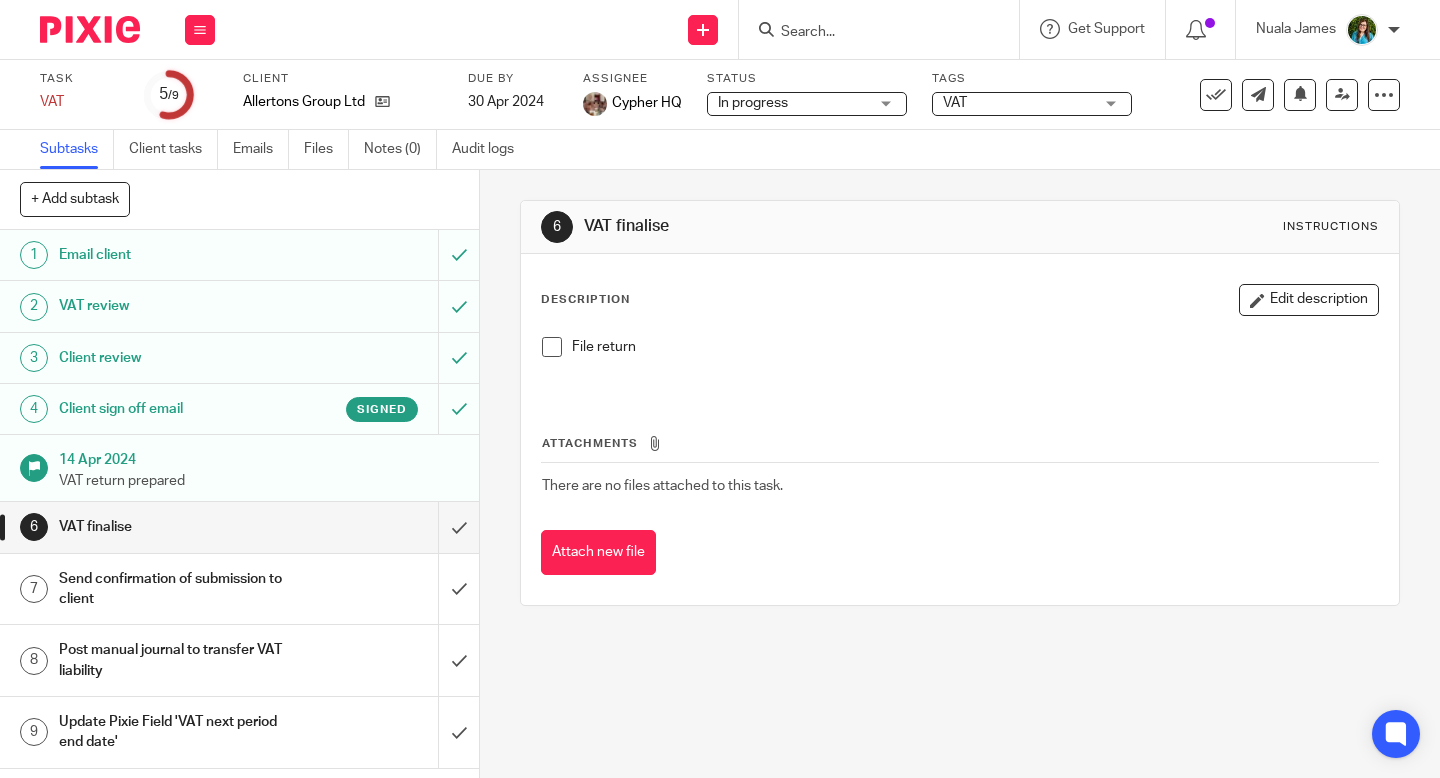 scroll, scrollTop: 0, scrollLeft: 0, axis: both 